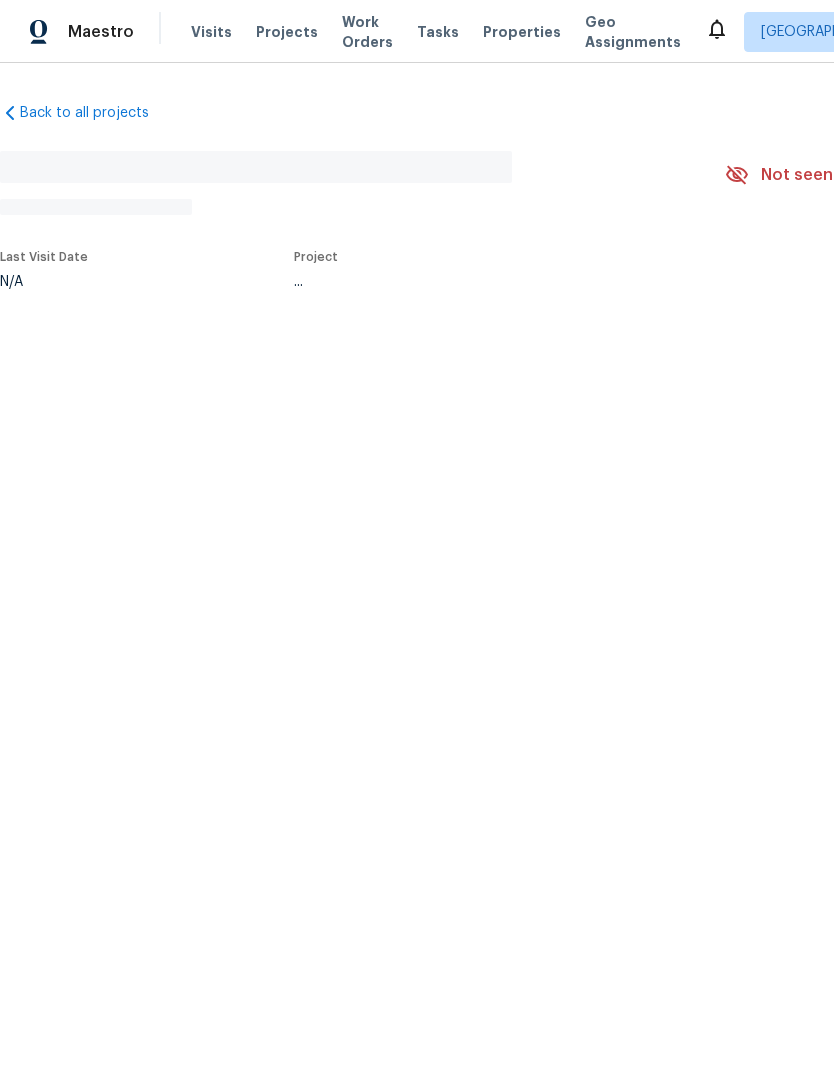 scroll, scrollTop: 0, scrollLeft: 0, axis: both 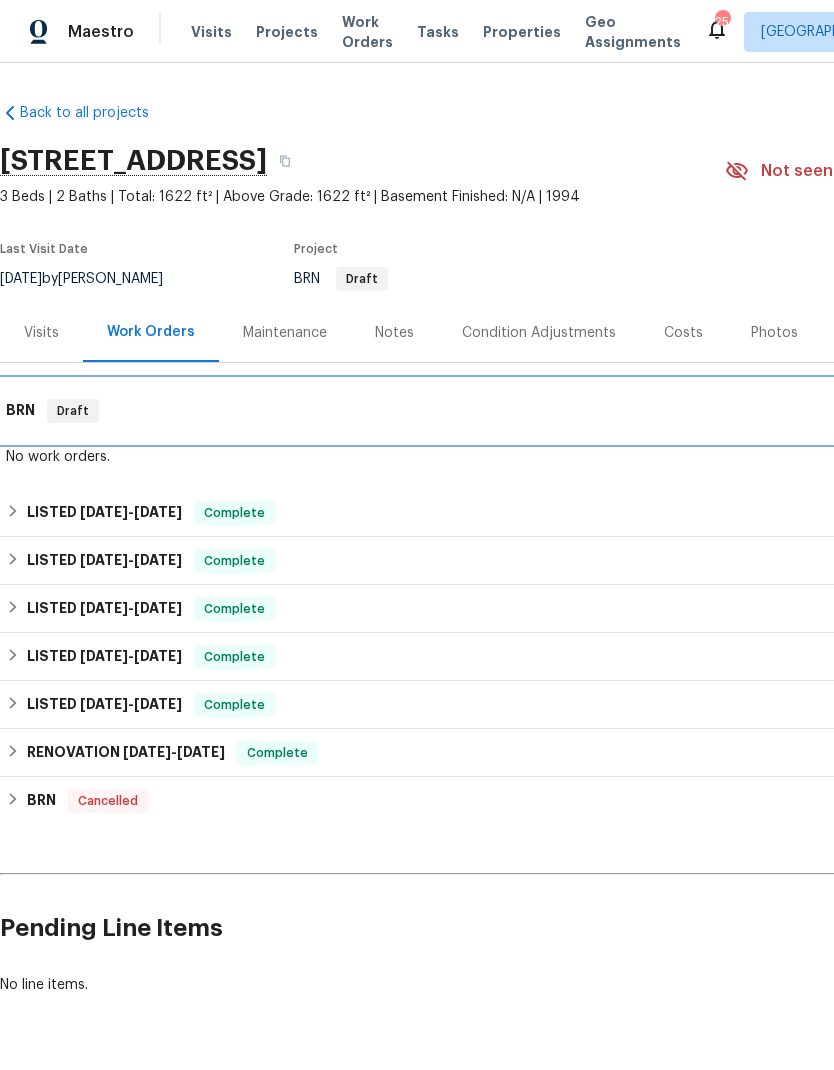 click on "Draft" at bounding box center (73, 411) 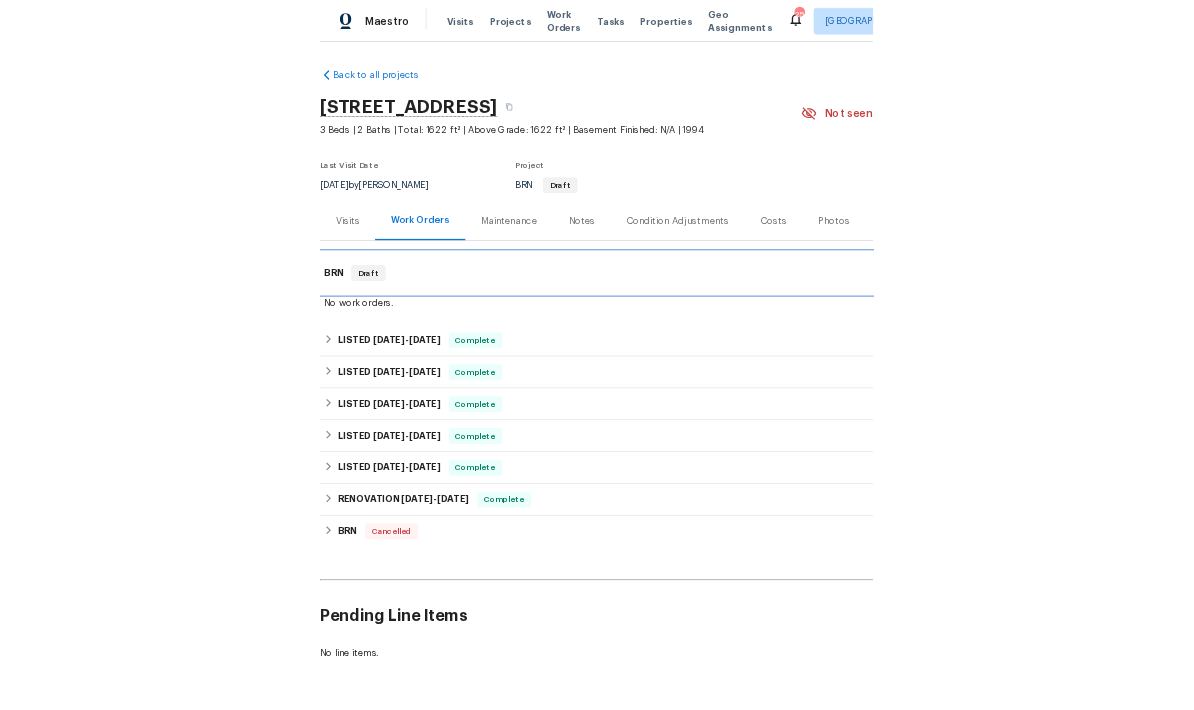 scroll, scrollTop: 60, scrollLeft: 0, axis: vertical 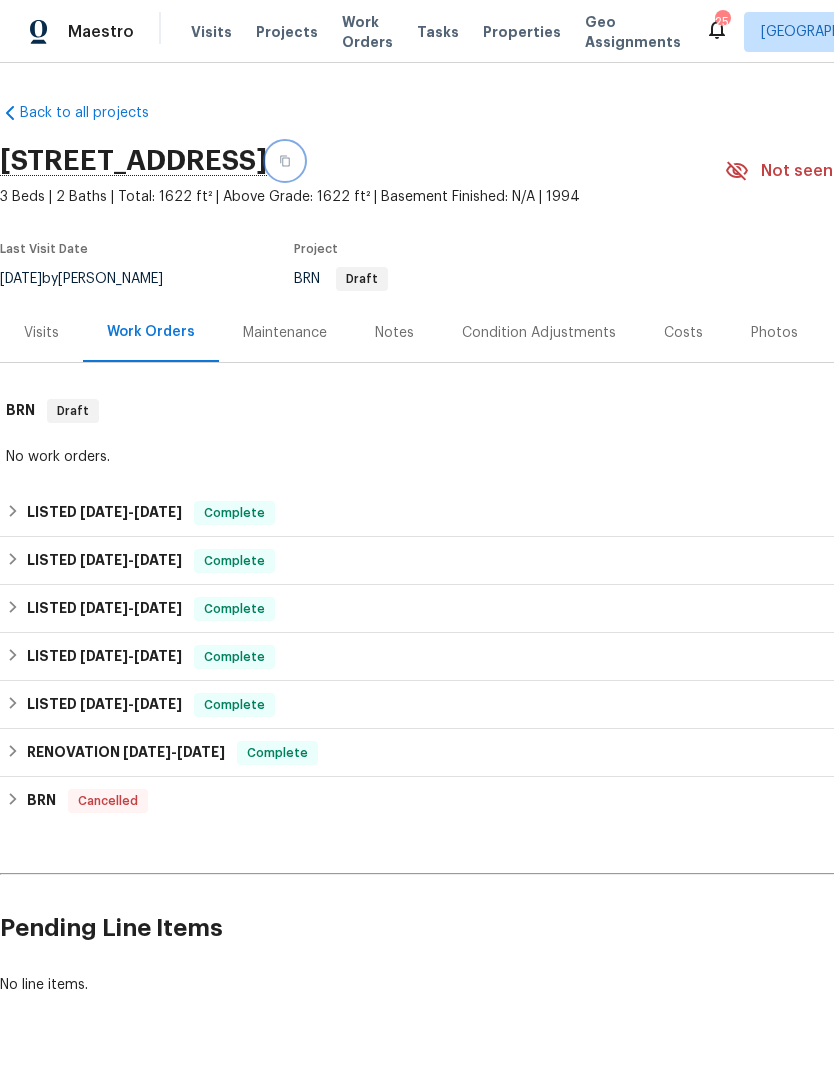 click 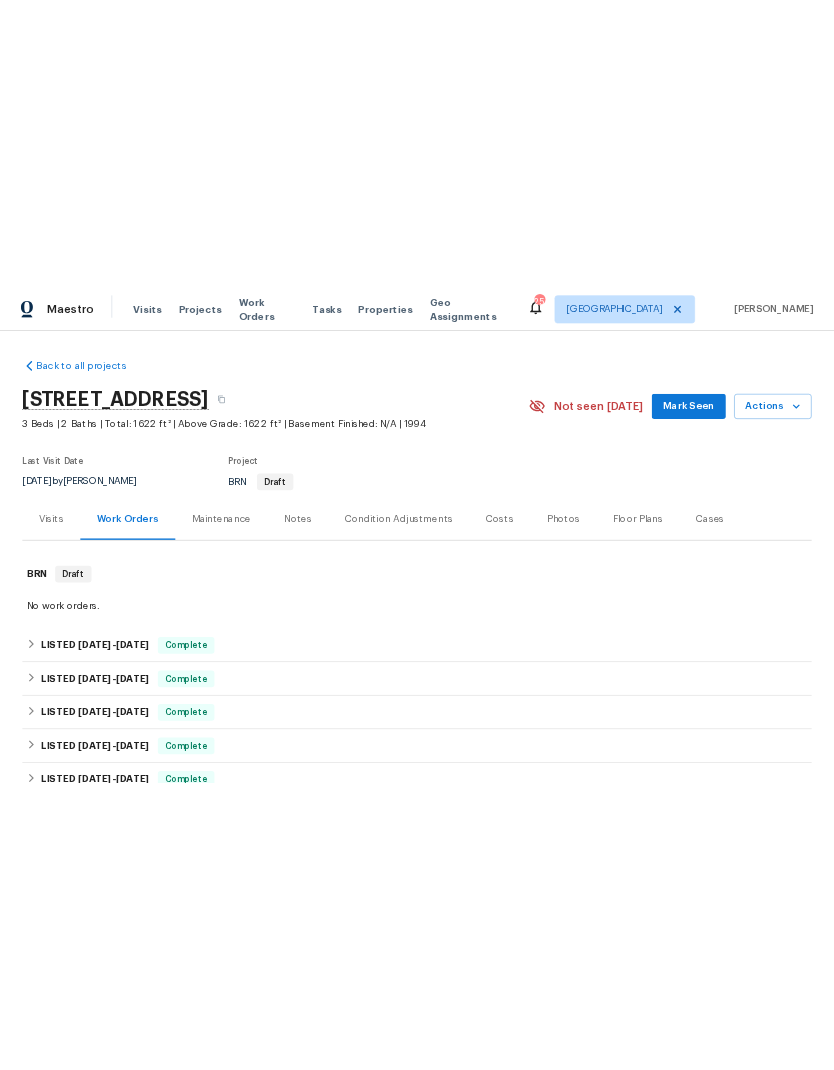 scroll, scrollTop: 0, scrollLeft: 0, axis: both 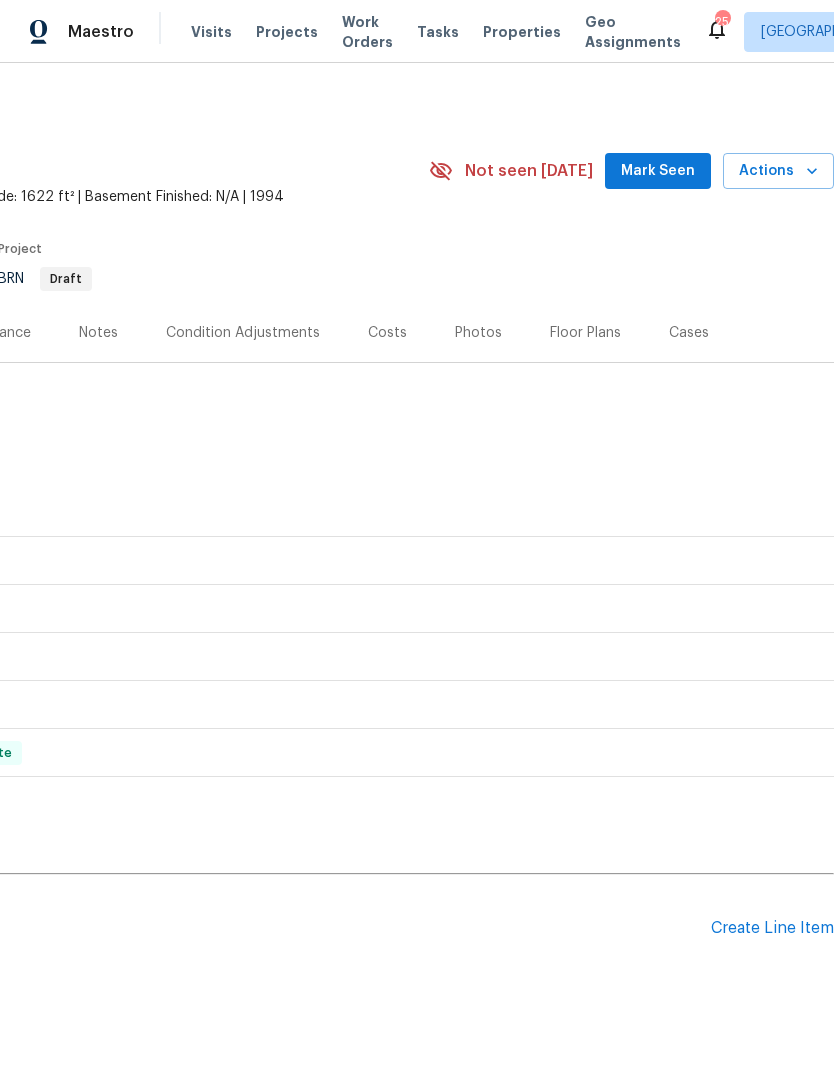 click on "Create Line Item" at bounding box center (772, 928) 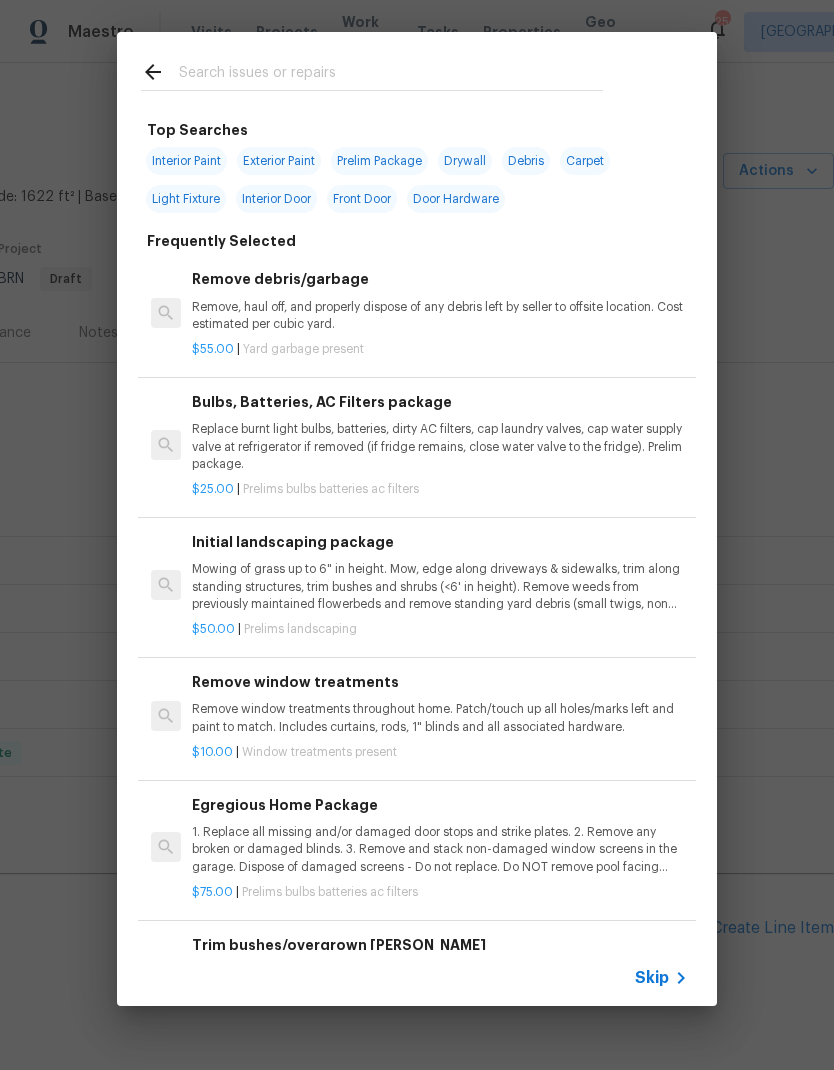 click at bounding box center (391, 75) 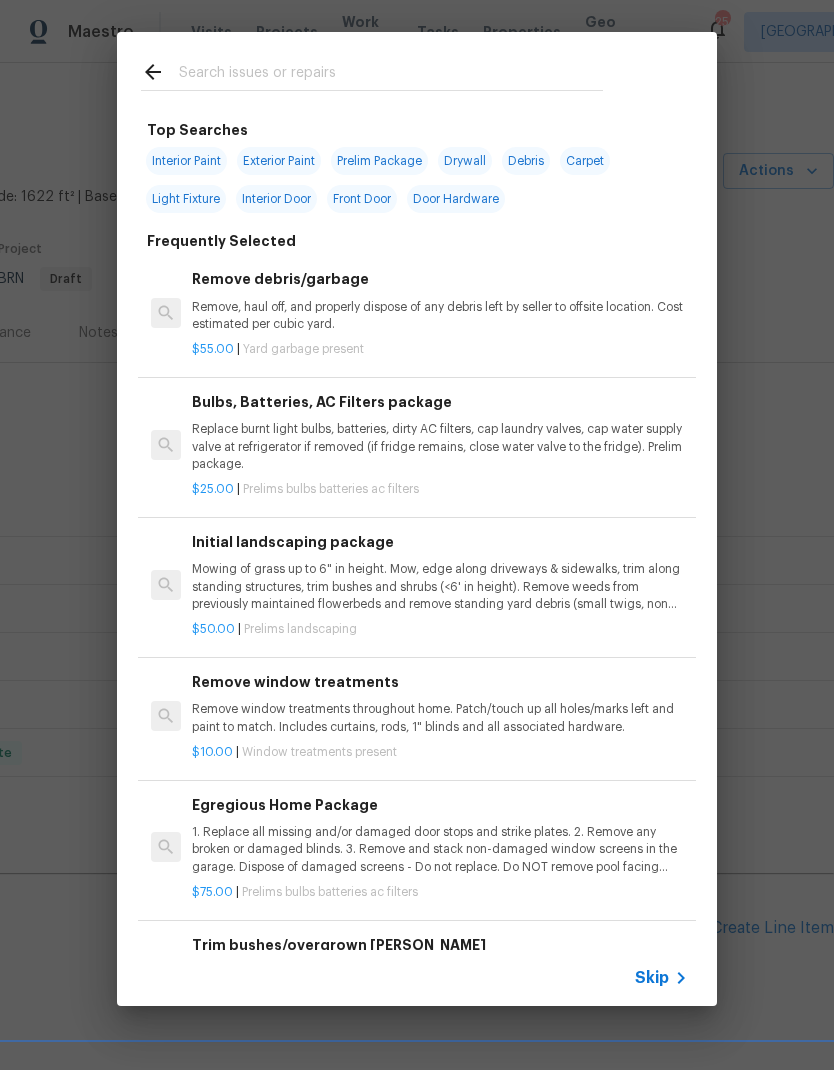 click on "Exterior Paint" at bounding box center [279, 161] 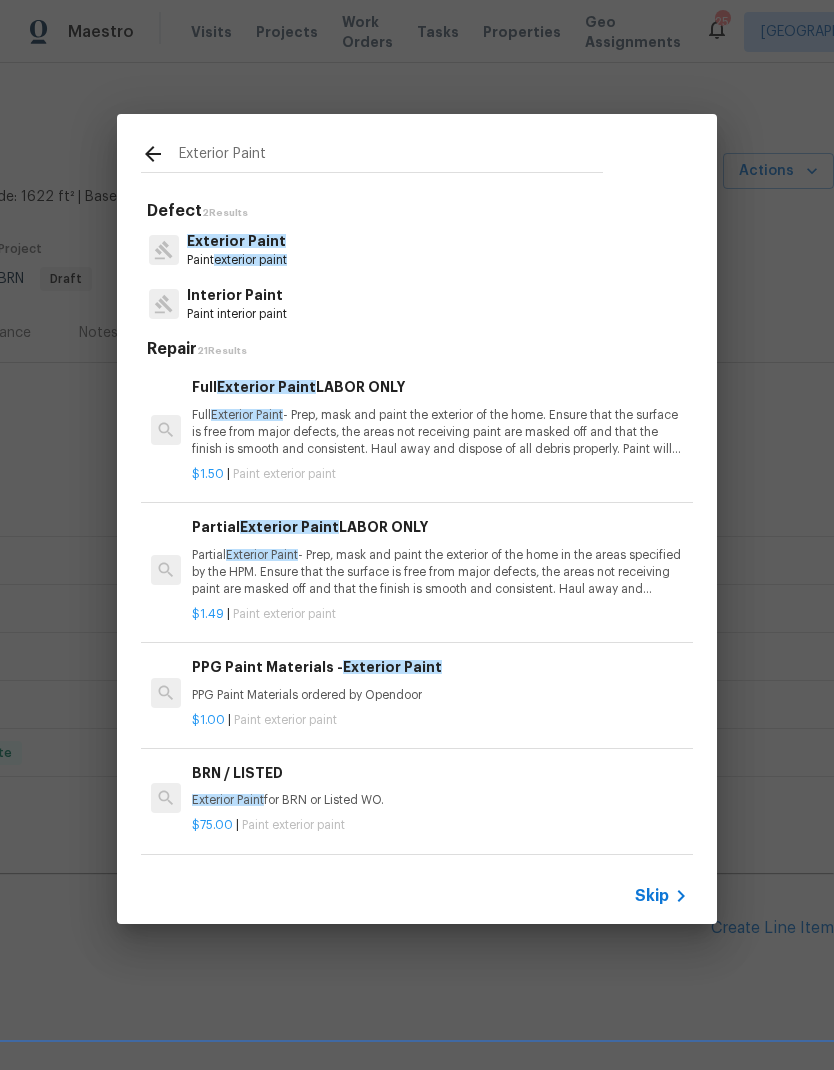 click on "Exterior Paint" at bounding box center [237, 241] 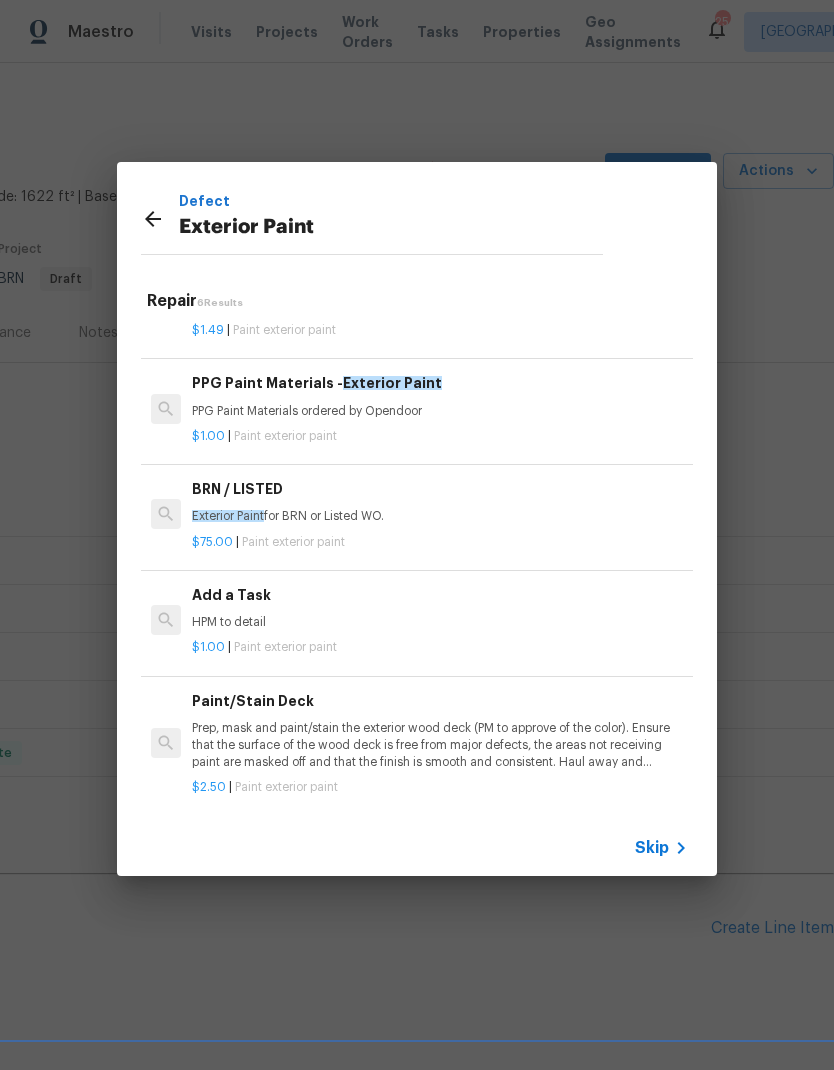 scroll, scrollTop: 235, scrollLeft: 0, axis: vertical 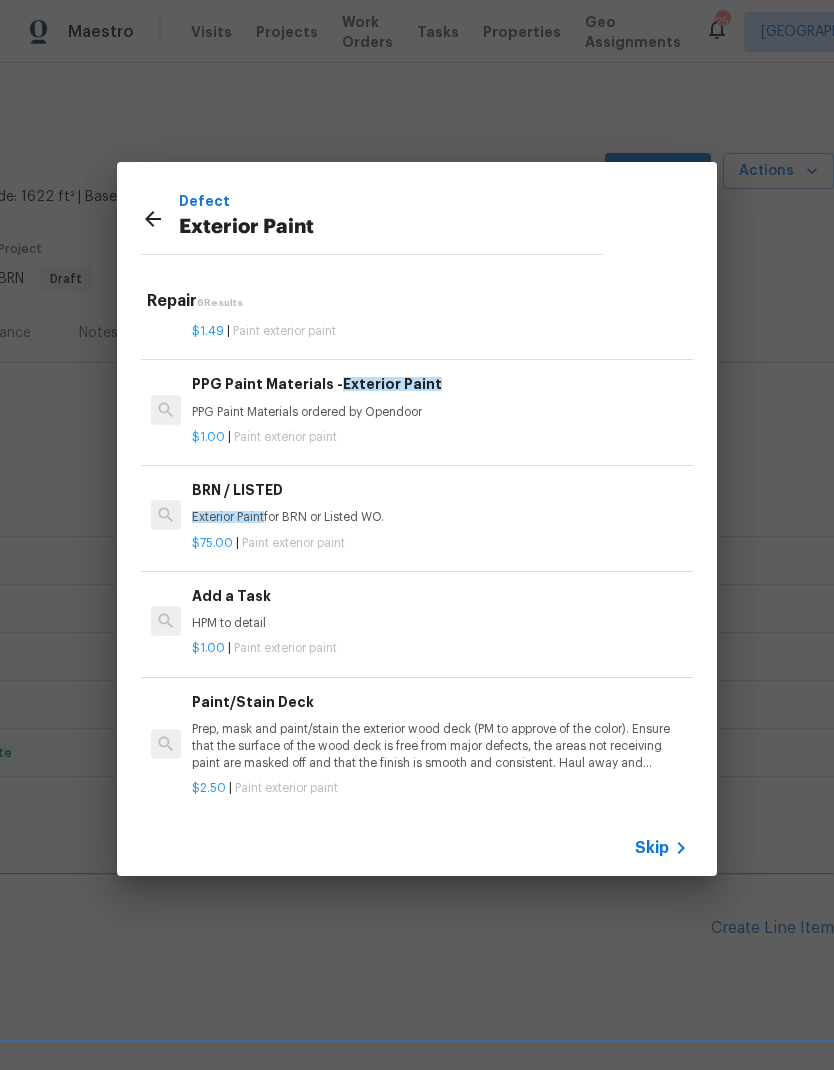 click on "Add a Task HPM to detail" at bounding box center (440, 609) 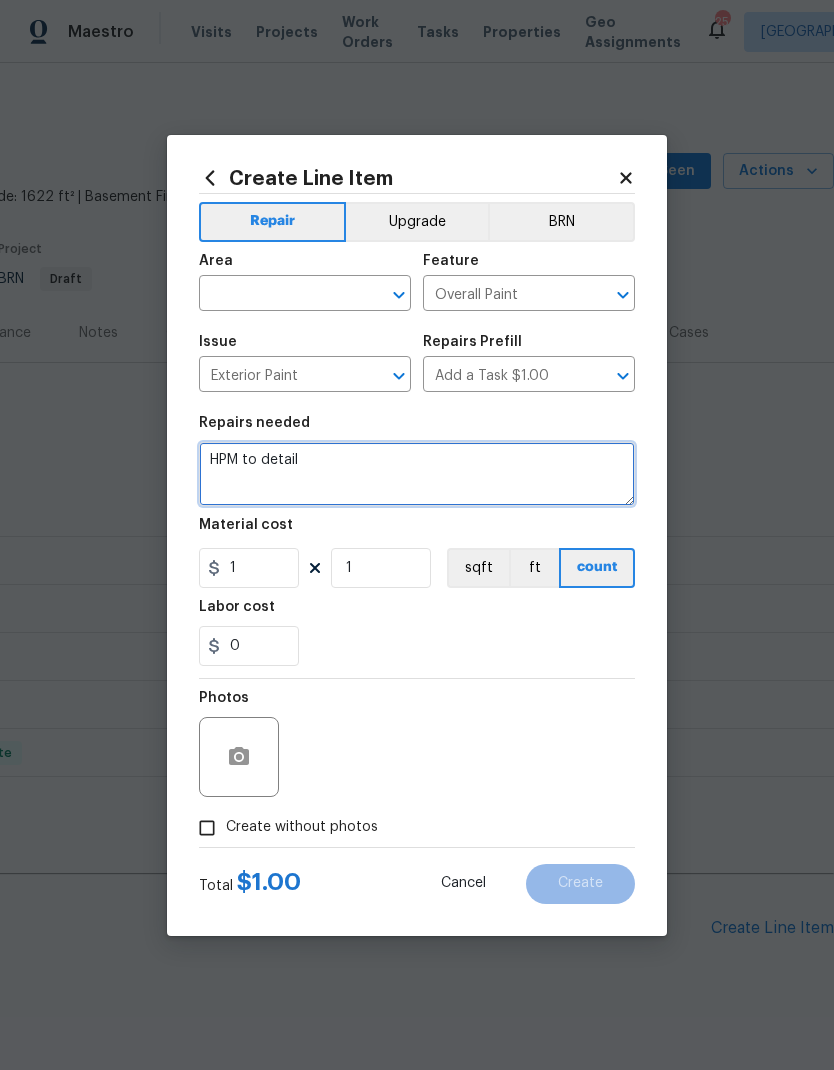 click on "HPM to detail" at bounding box center (417, 474) 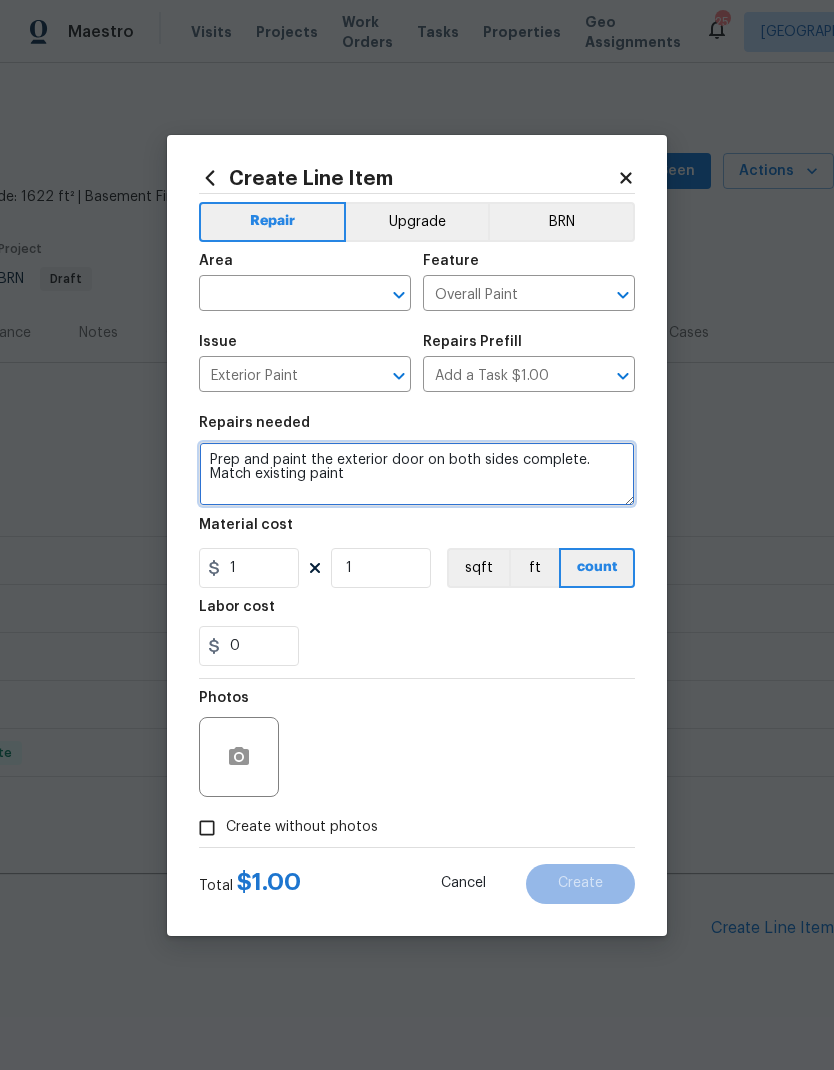 type on "Prep and paint the exterior door on both sides complete. Match existing paint" 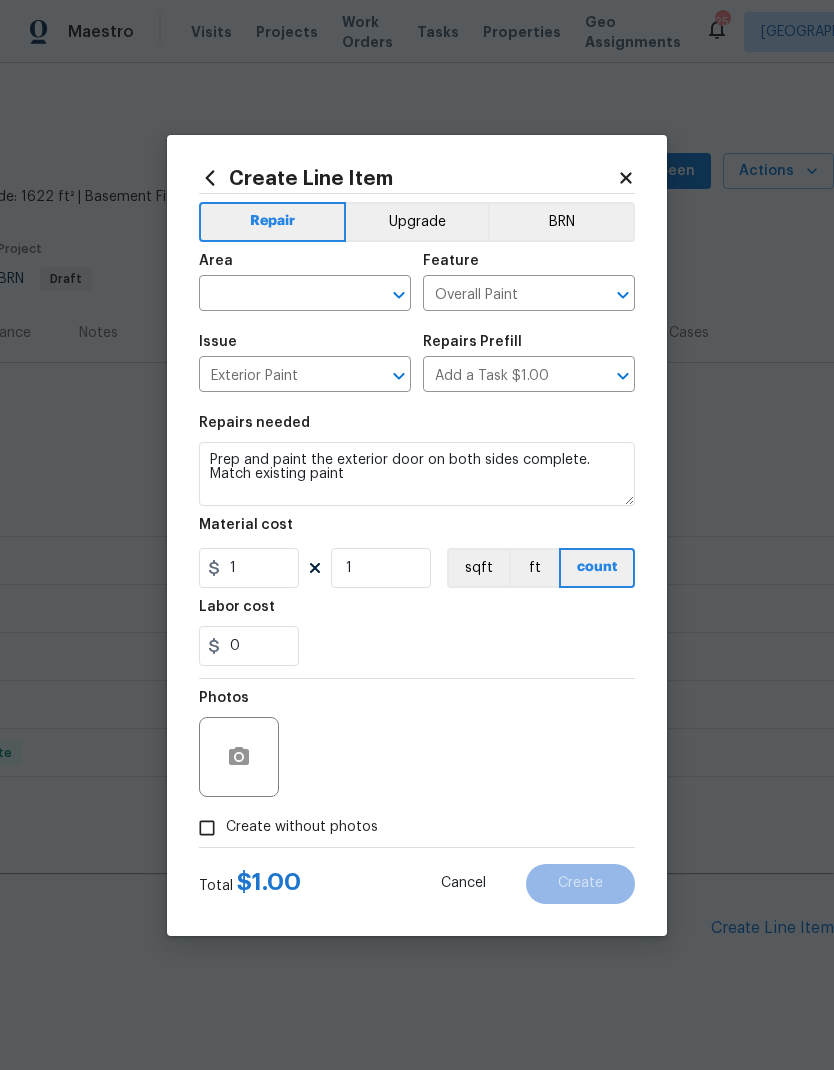click on "0" at bounding box center (417, 646) 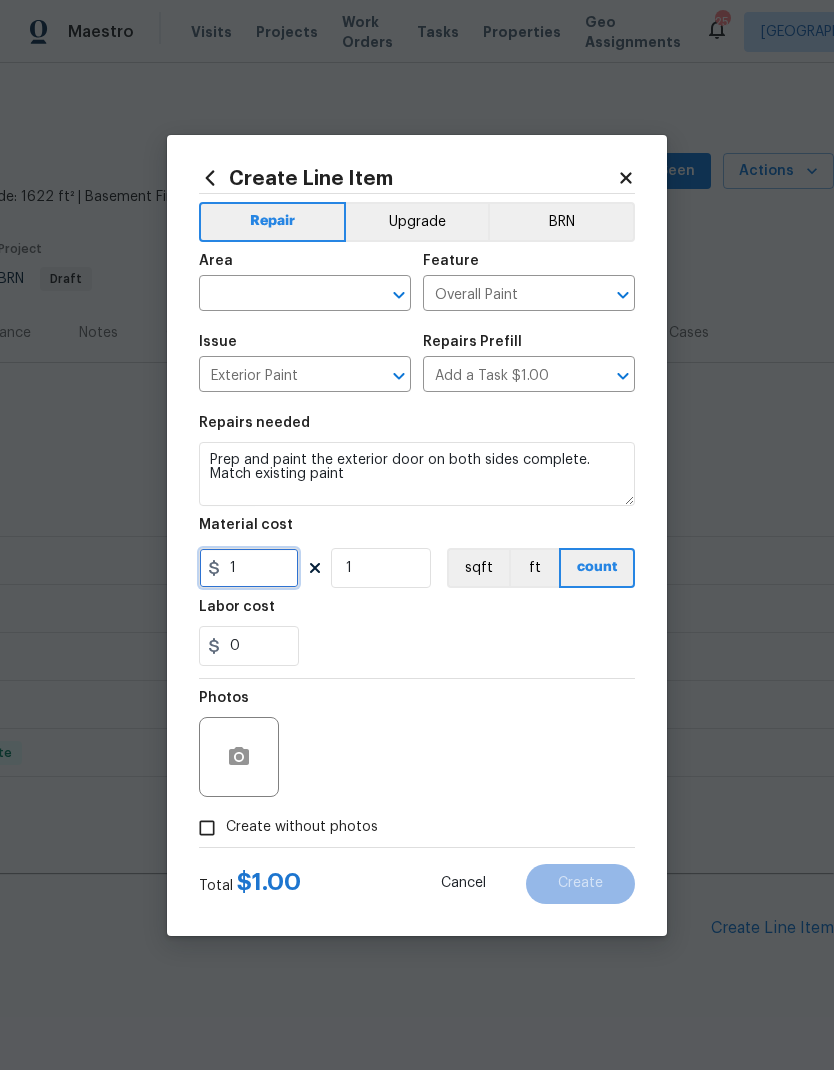click on "1" at bounding box center [249, 568] 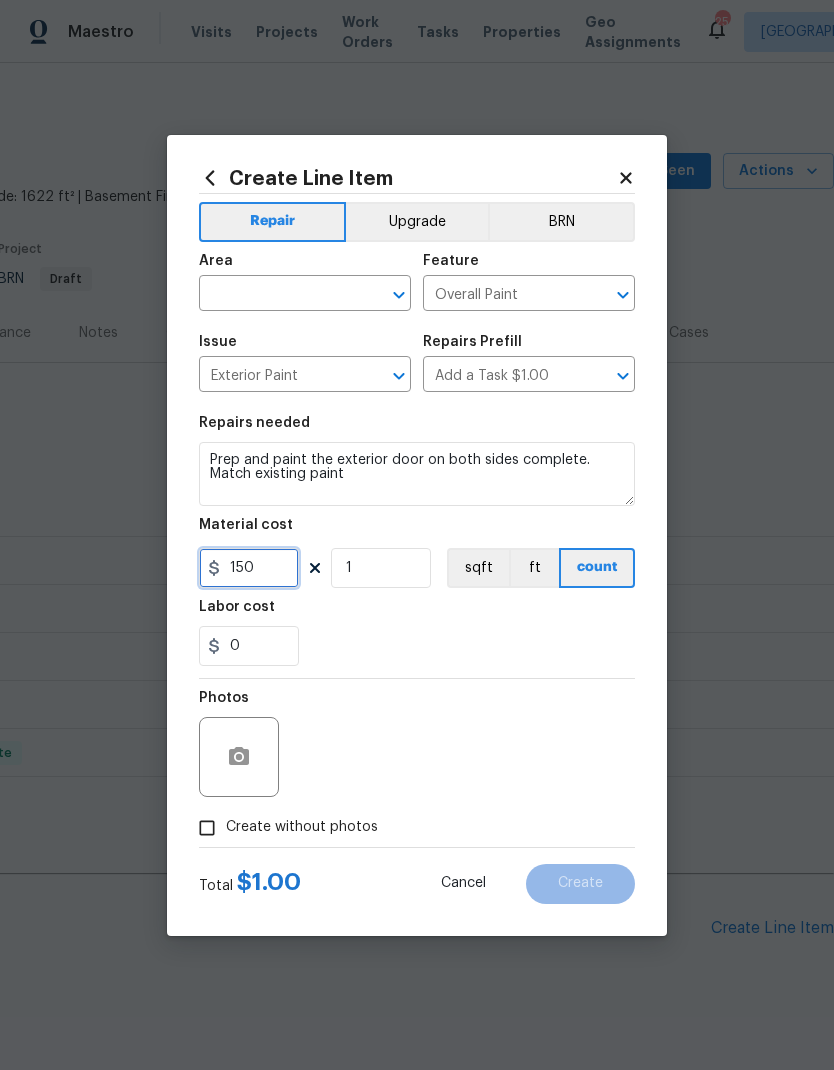 type on "150" 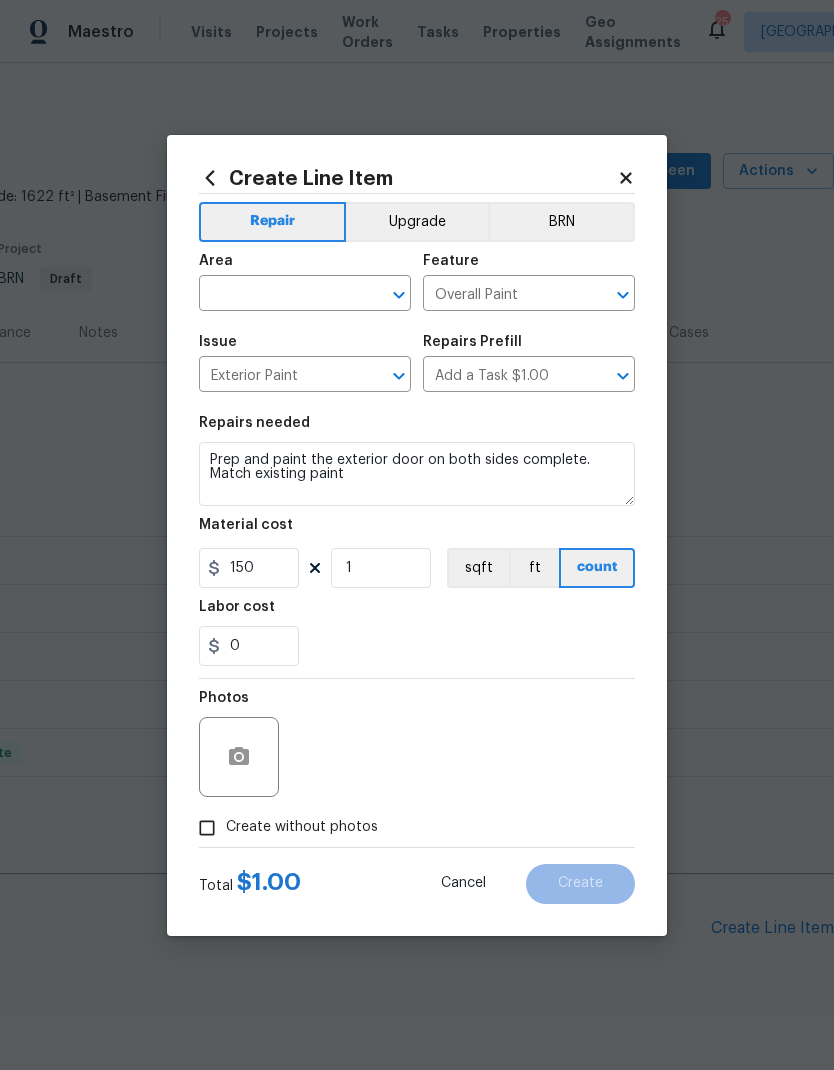 click on "Labor cost" at bounding box center [417, 613] 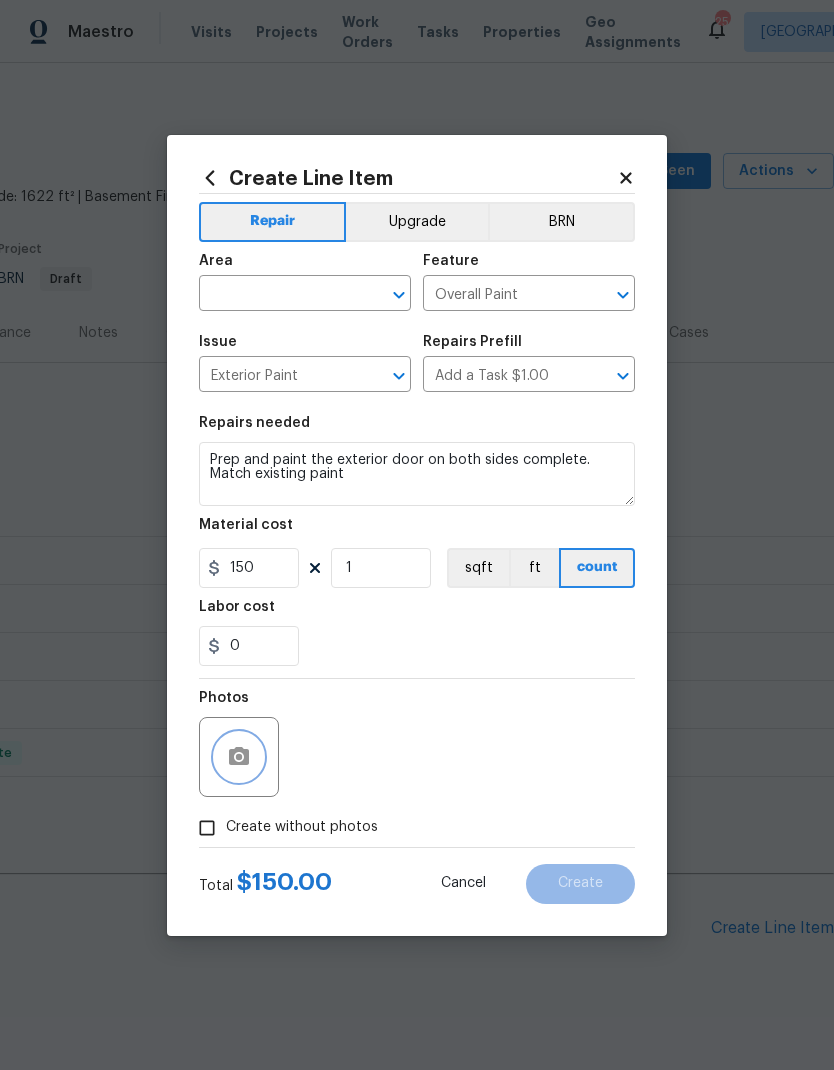 click 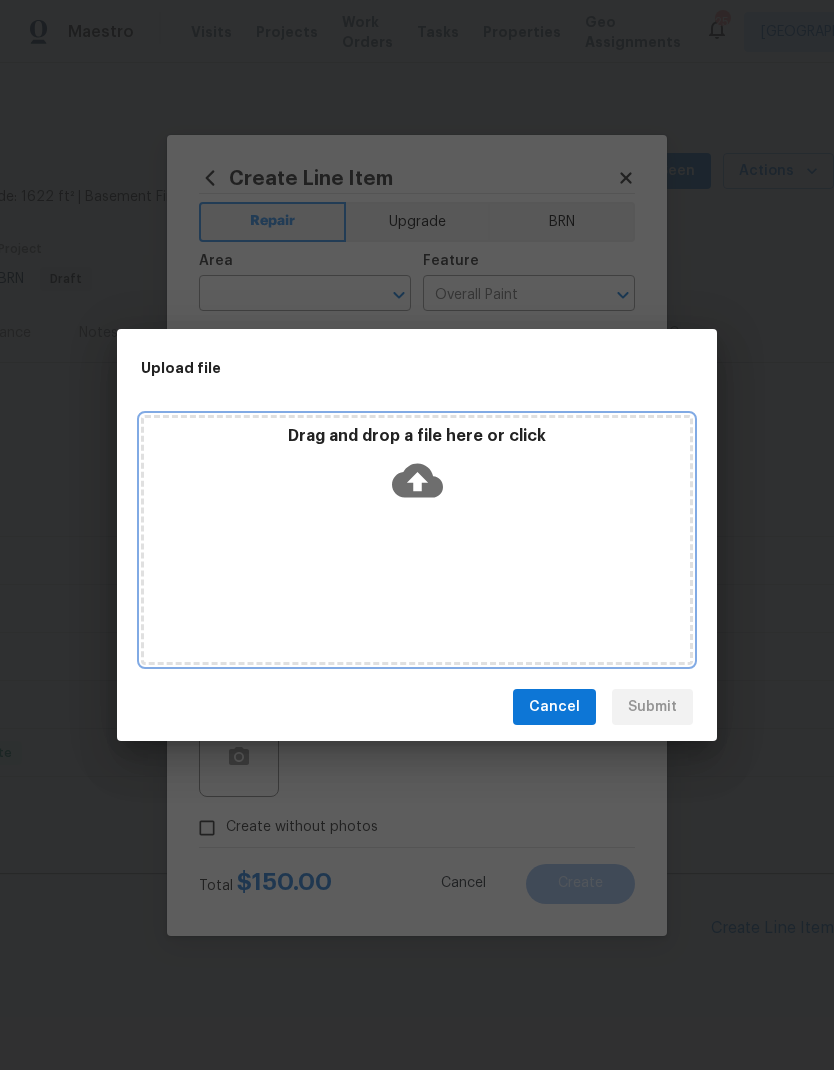 click 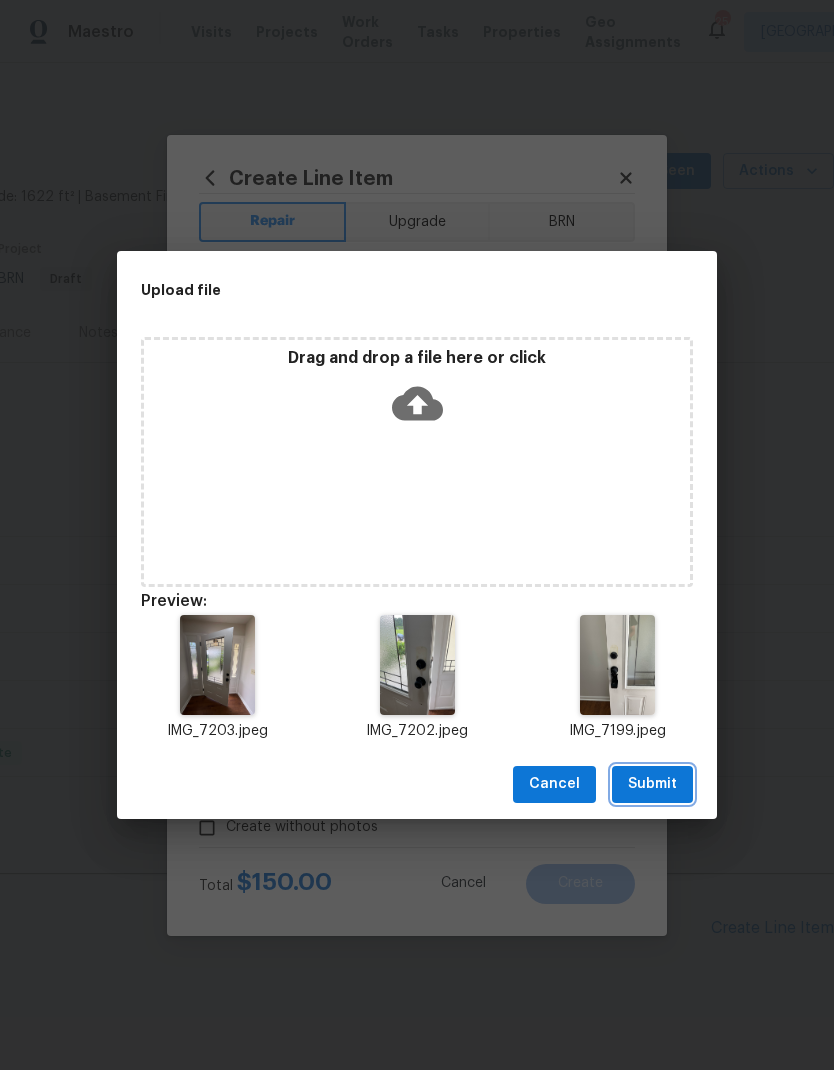 click on "Submit" at bounding box center (652, 784) 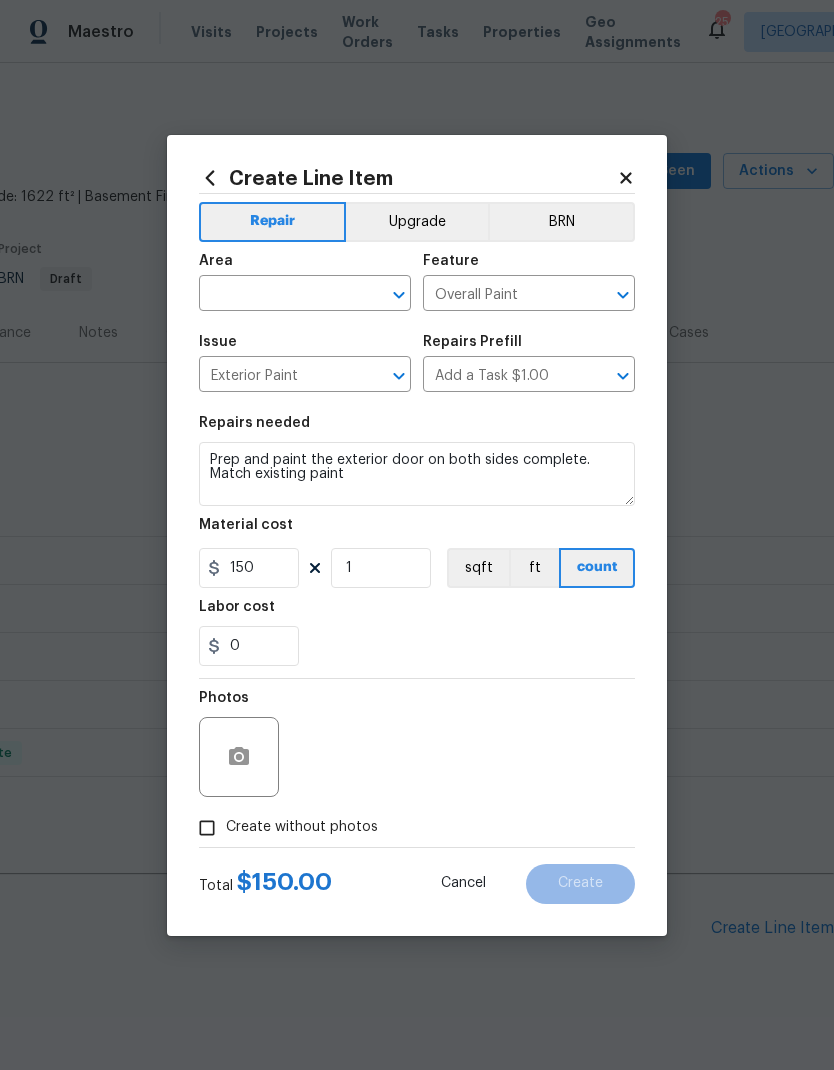 click at bounding box center (277, 295) 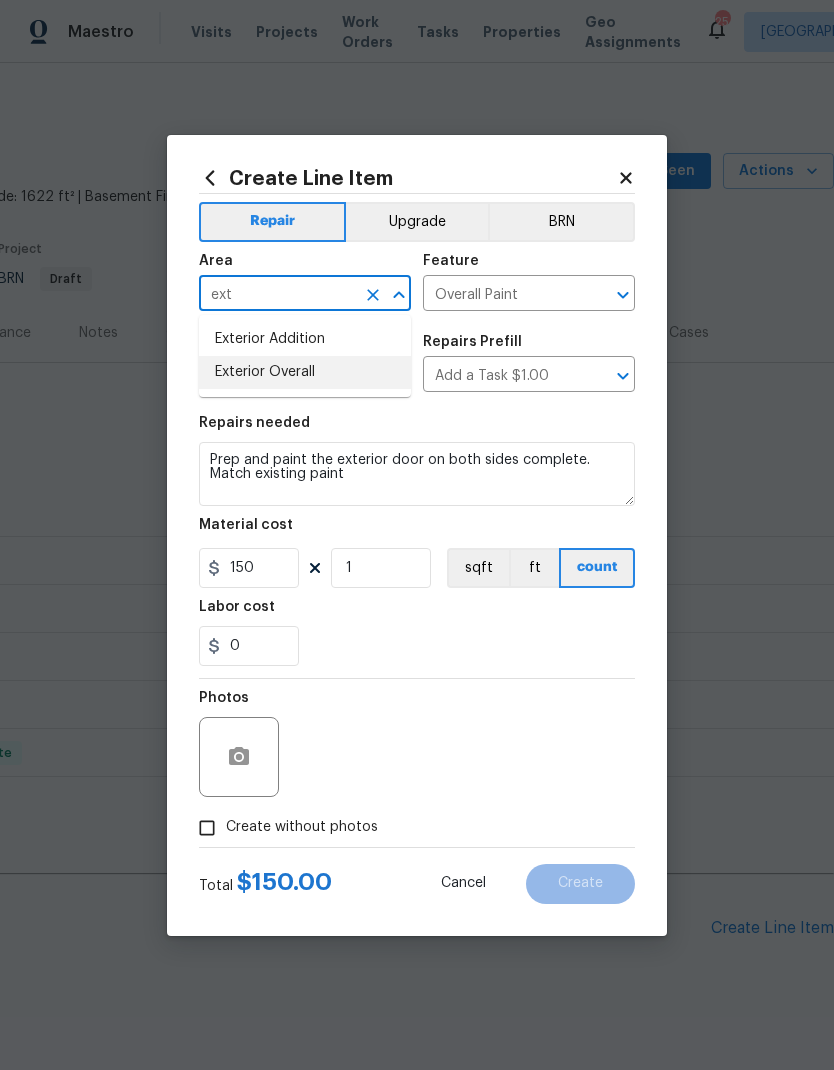 click on "Exterior Overall" at bounding box center (305, 372) 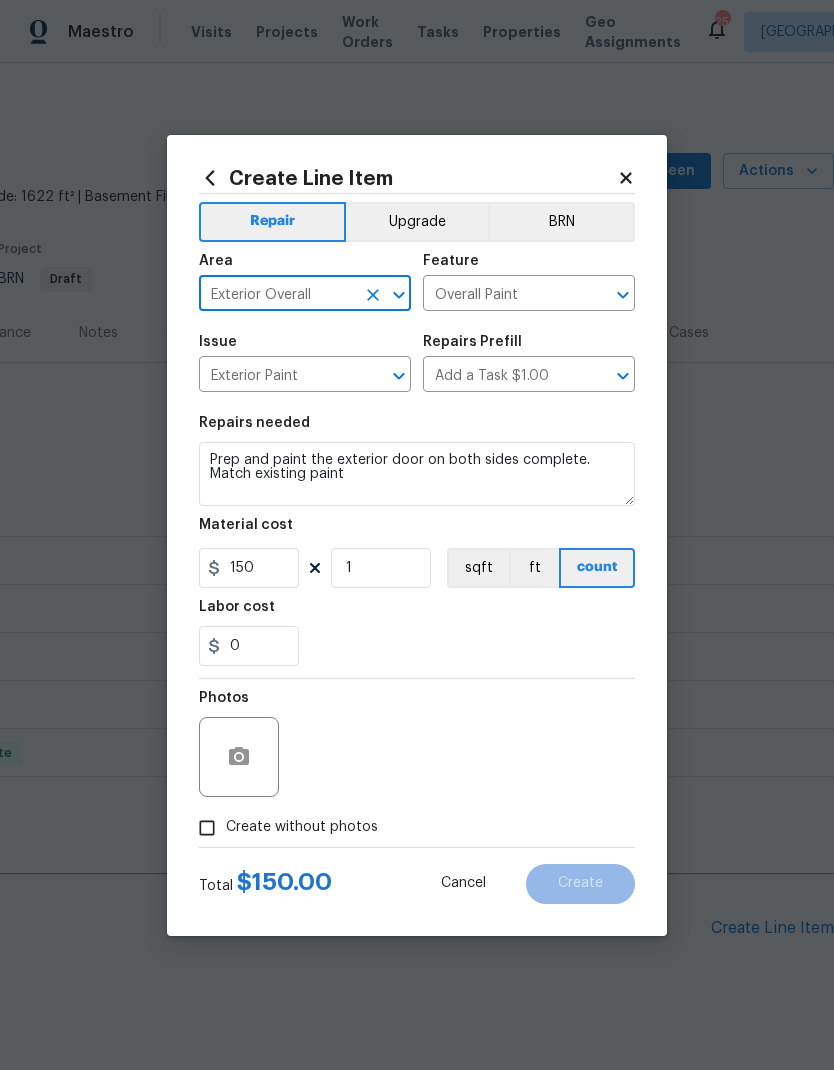 click on "0" at bounding box center (417, 646) 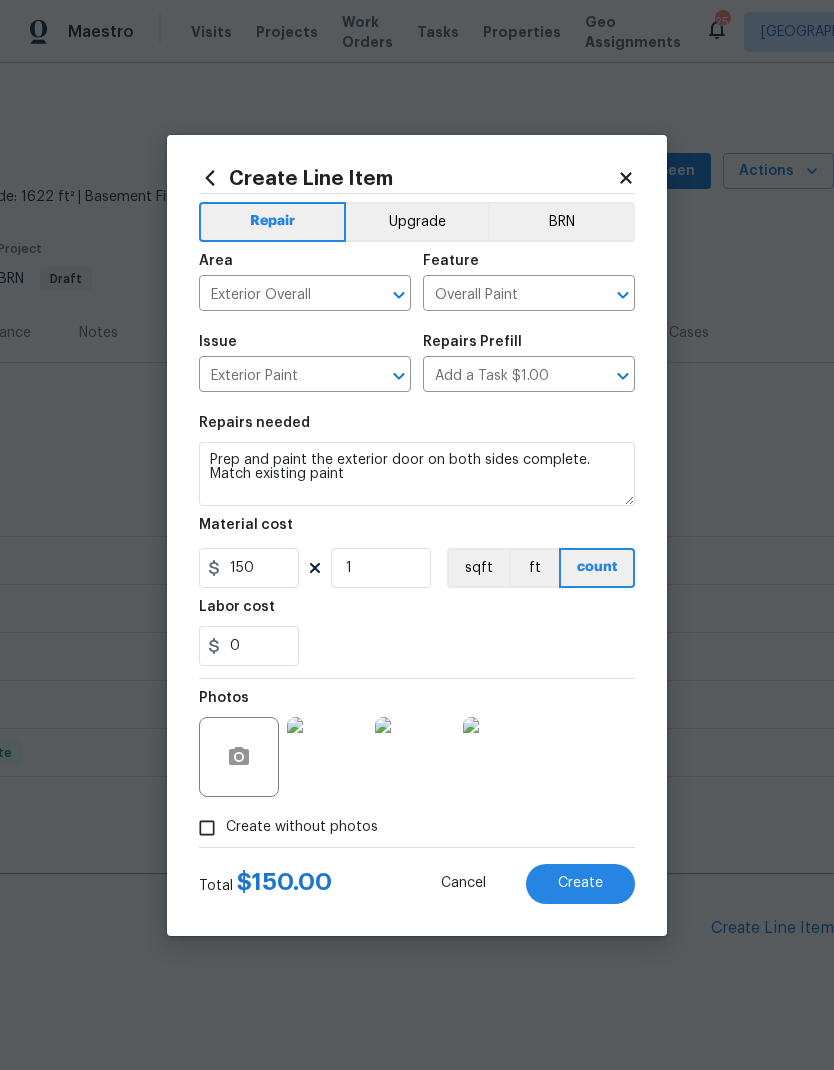 click on "Create" at bounding box center [580, 884] 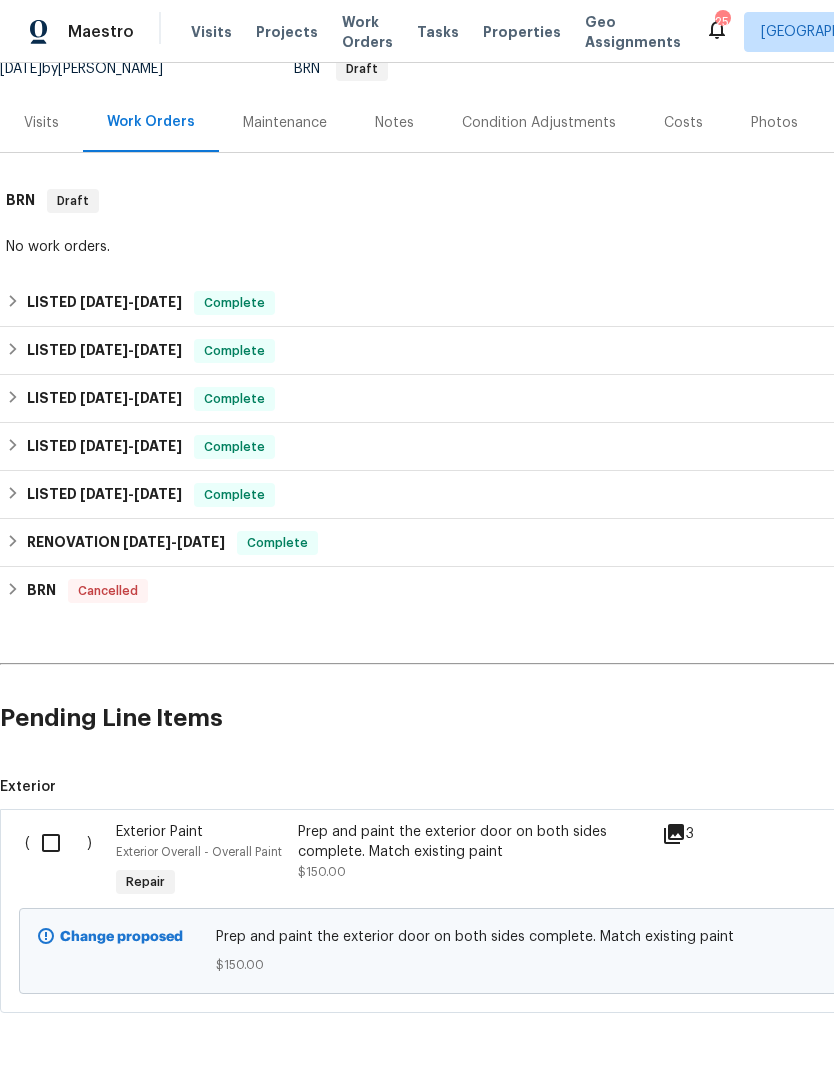 scroll, scrollTop: 209, scrollLeft: 0, axis: vertical 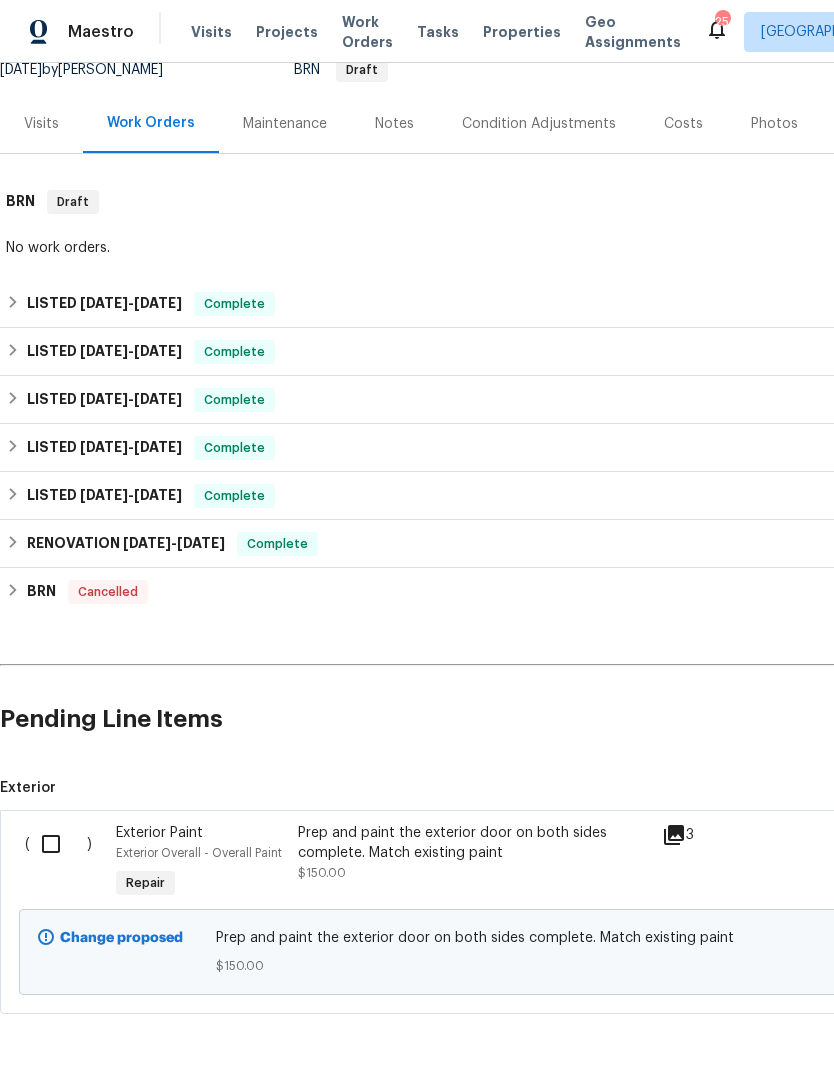 click at bounding box center (58, 844) 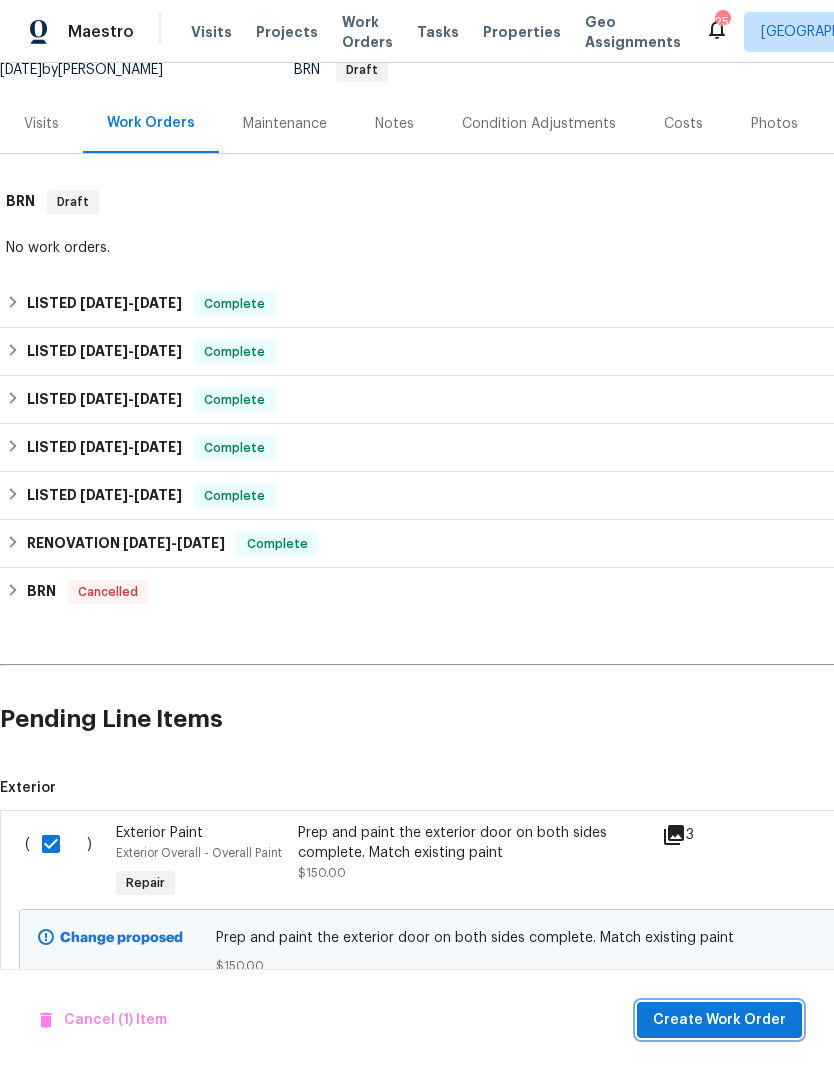 click on "Create Work Order" at bounding box center [719, 1020] 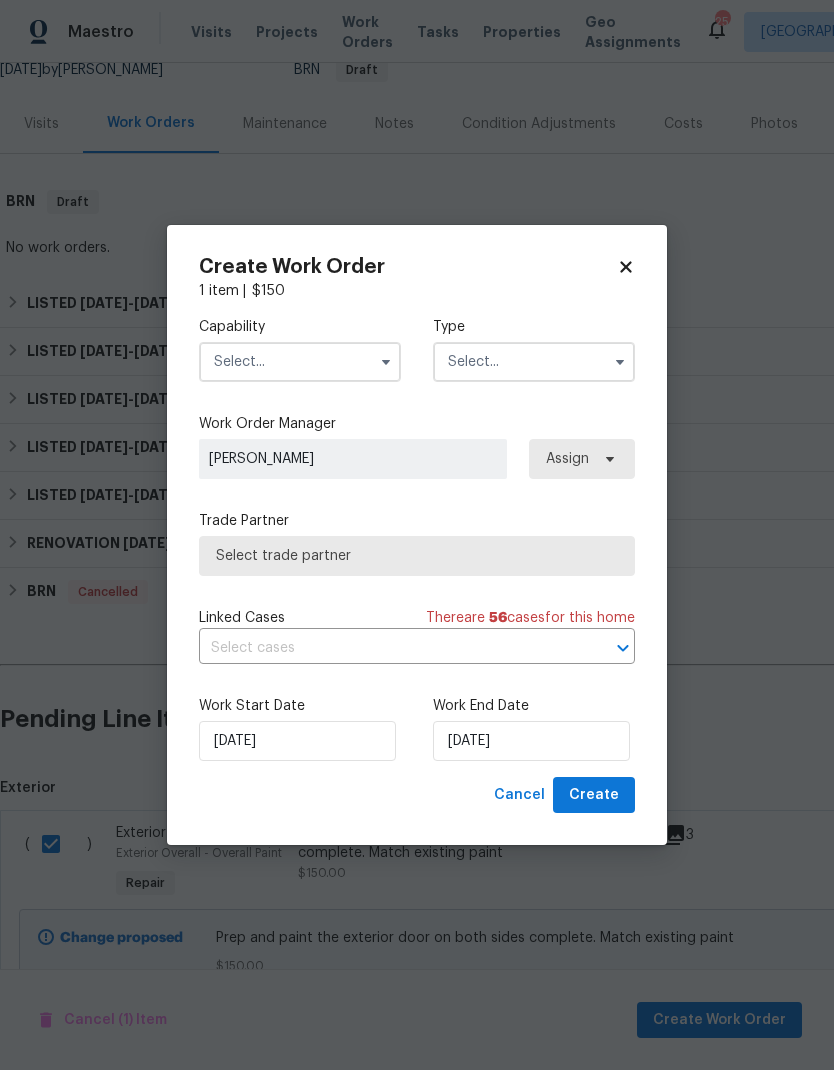 click at bounding box center [300, 362] 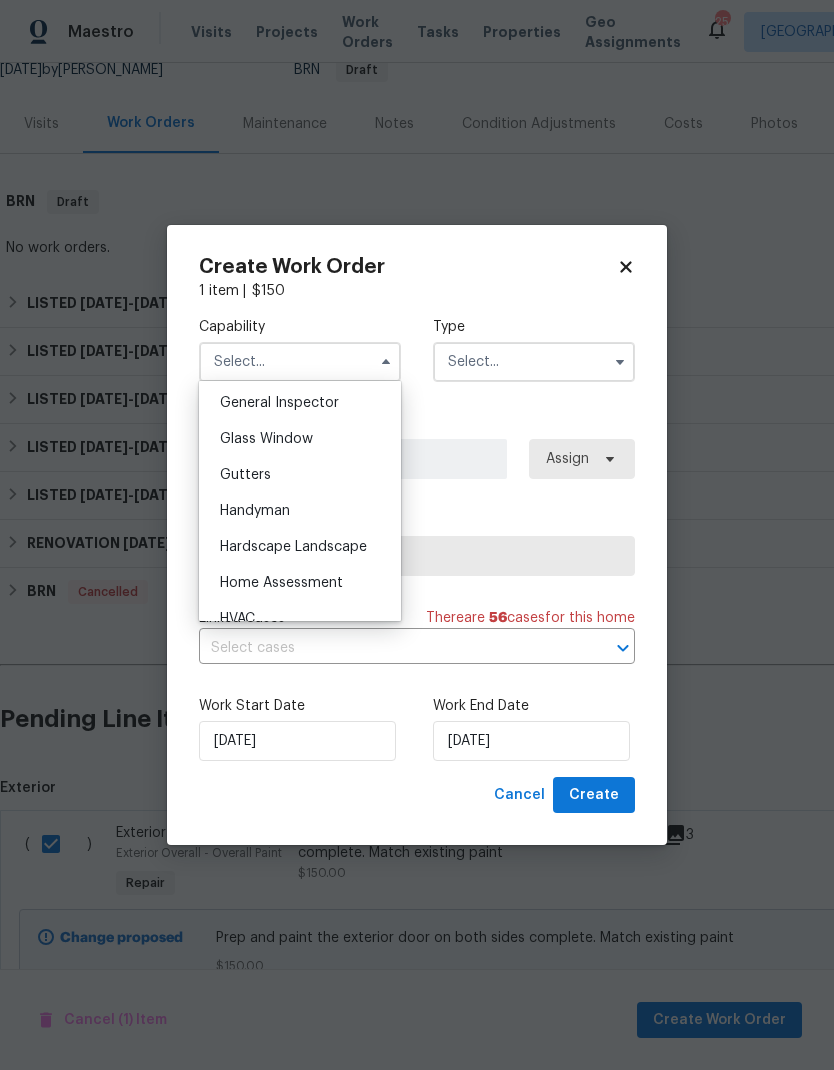 scroll, scrollTop: 915, scrollLeft: 0, axis: vertical 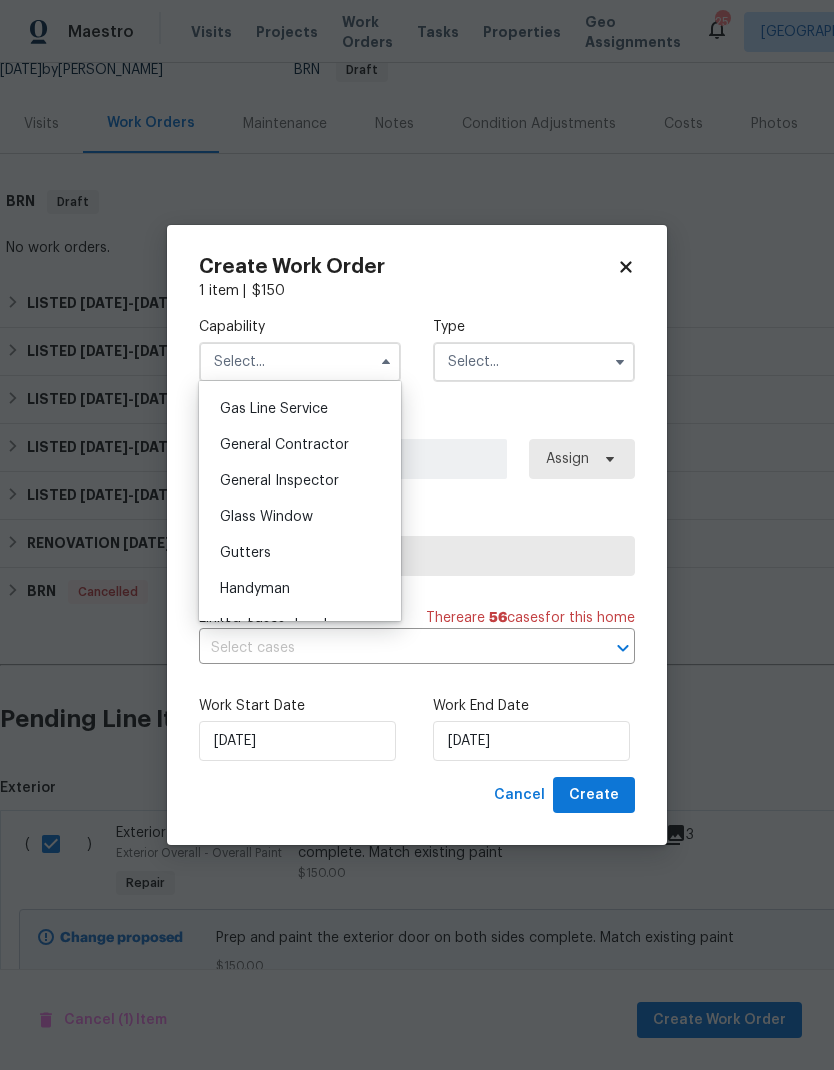 click on "General Contractor" at bounding box center (284, 445) 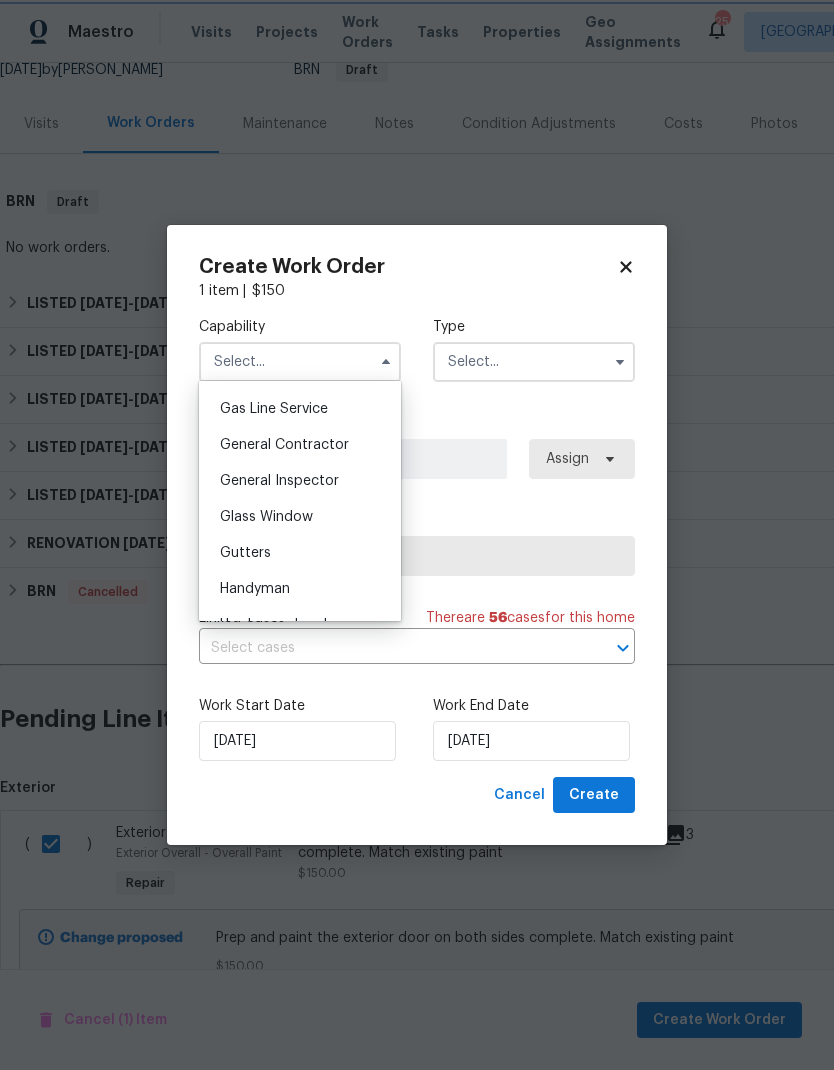 type on "General Contractor" 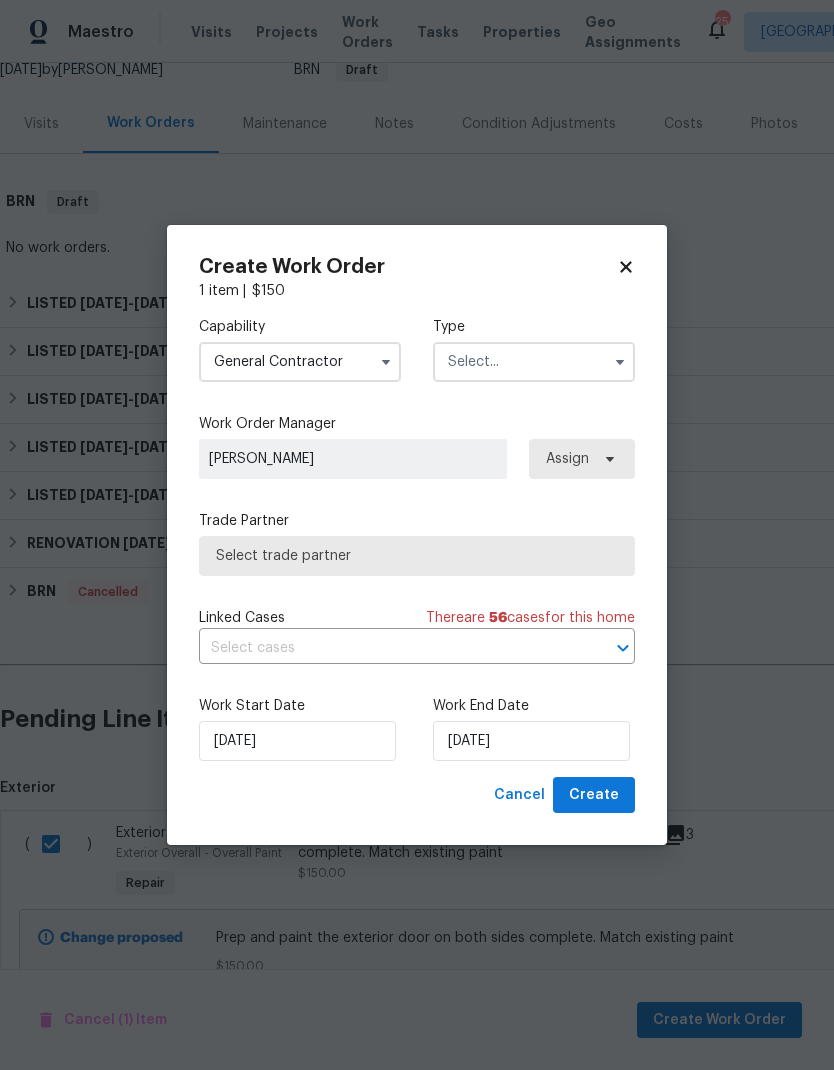 click at bounding box center (534, 362) 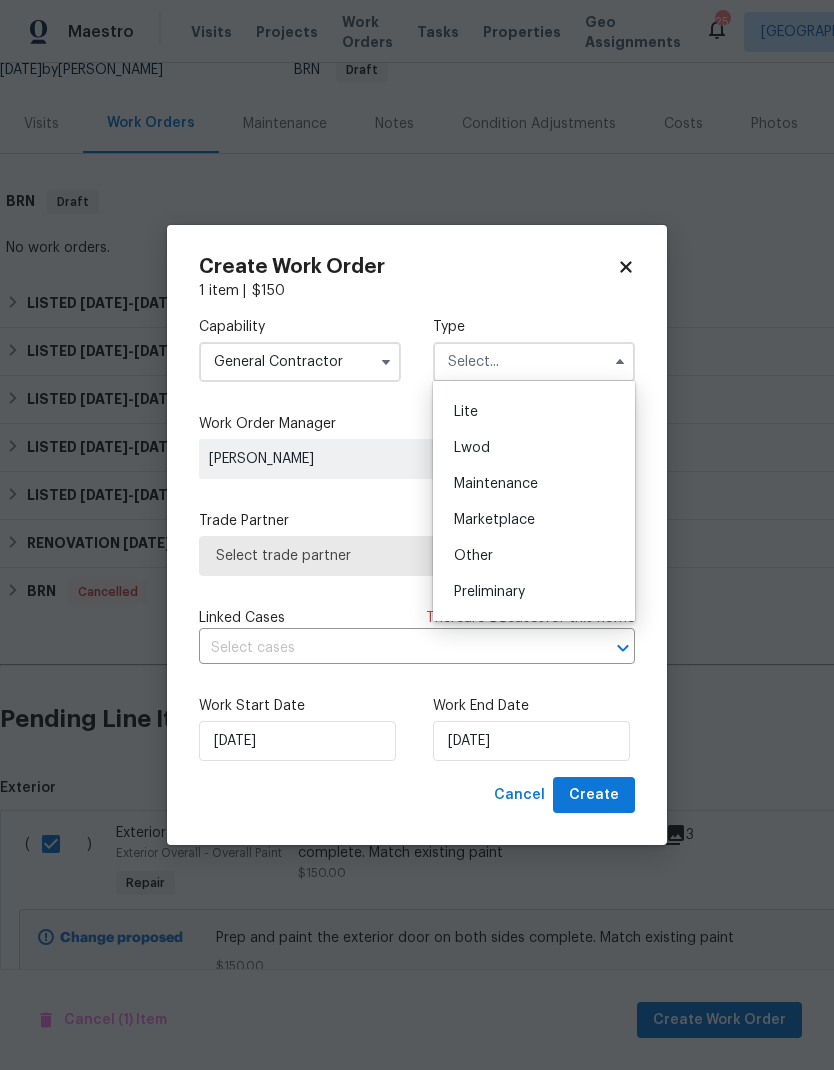 scroll, scrollTop: 192, scrollLeft: 0, axis: vertical 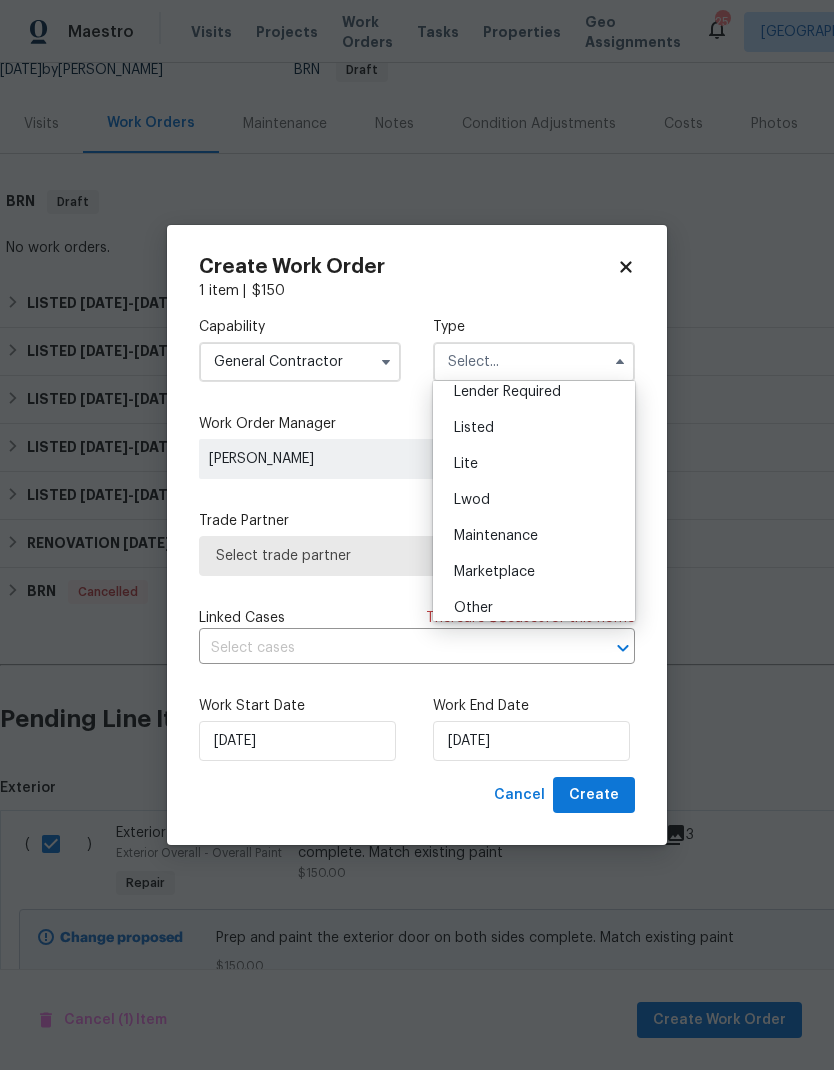 click on "Listed" at bounding box center (474, 428) 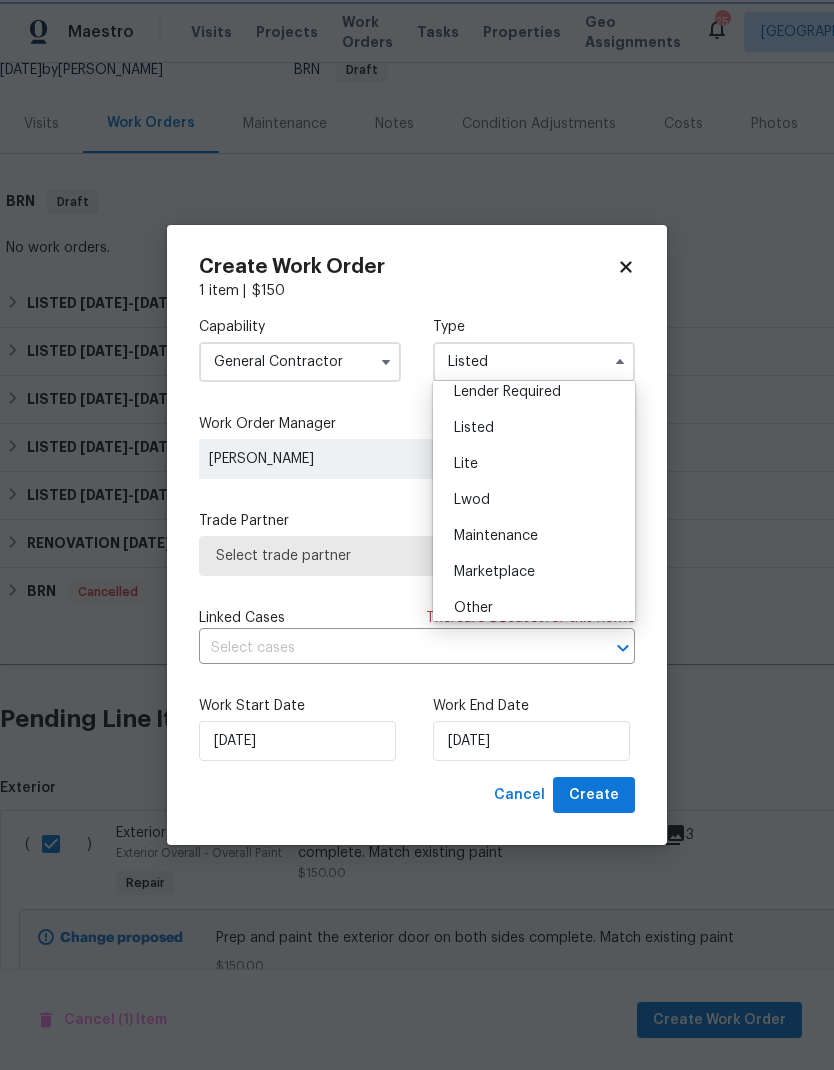 scroll, scrollTop: 0, scrollLeft: 0, axis: both 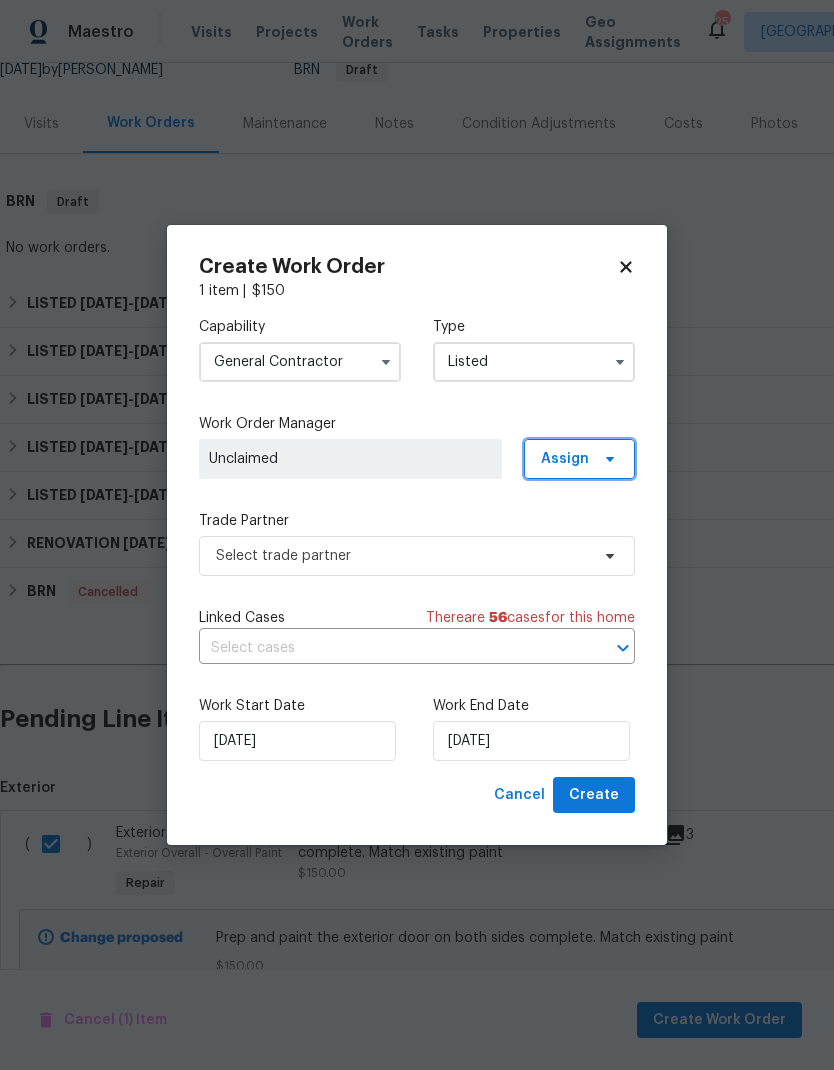 click on "Assign" at bounding box center (565, 459) 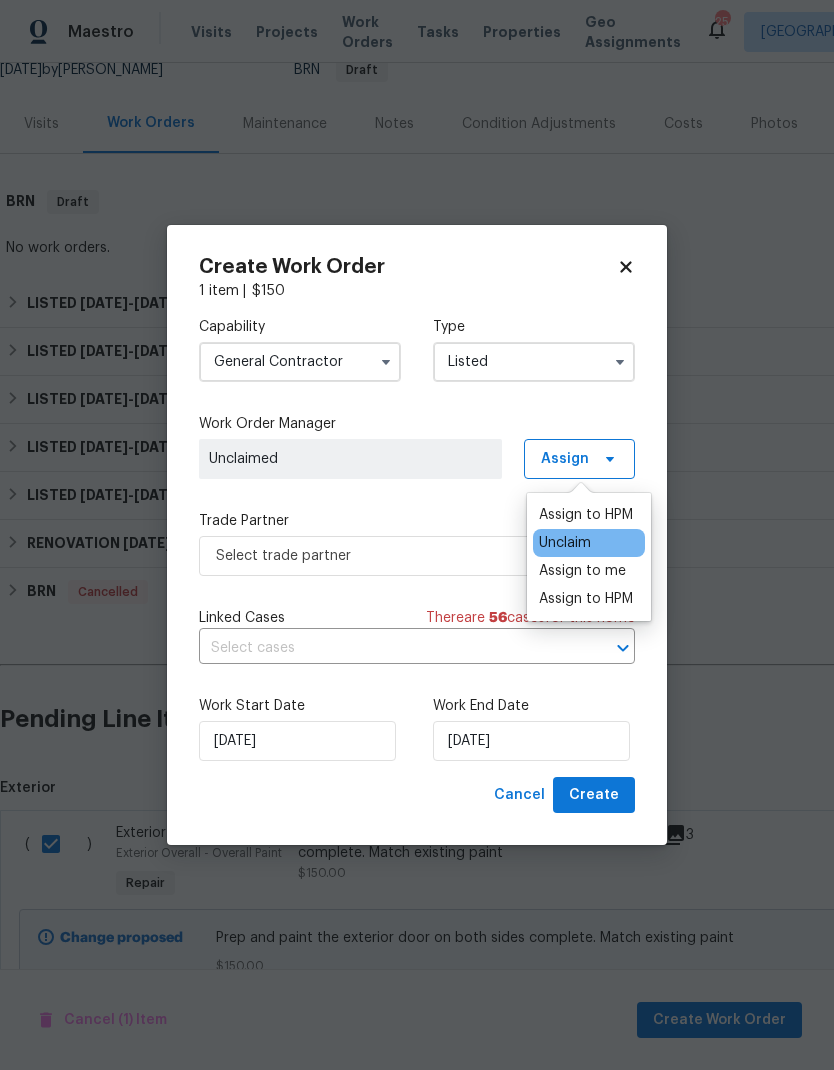 click on "Assign to HPM" at bounding box center [586, 599] 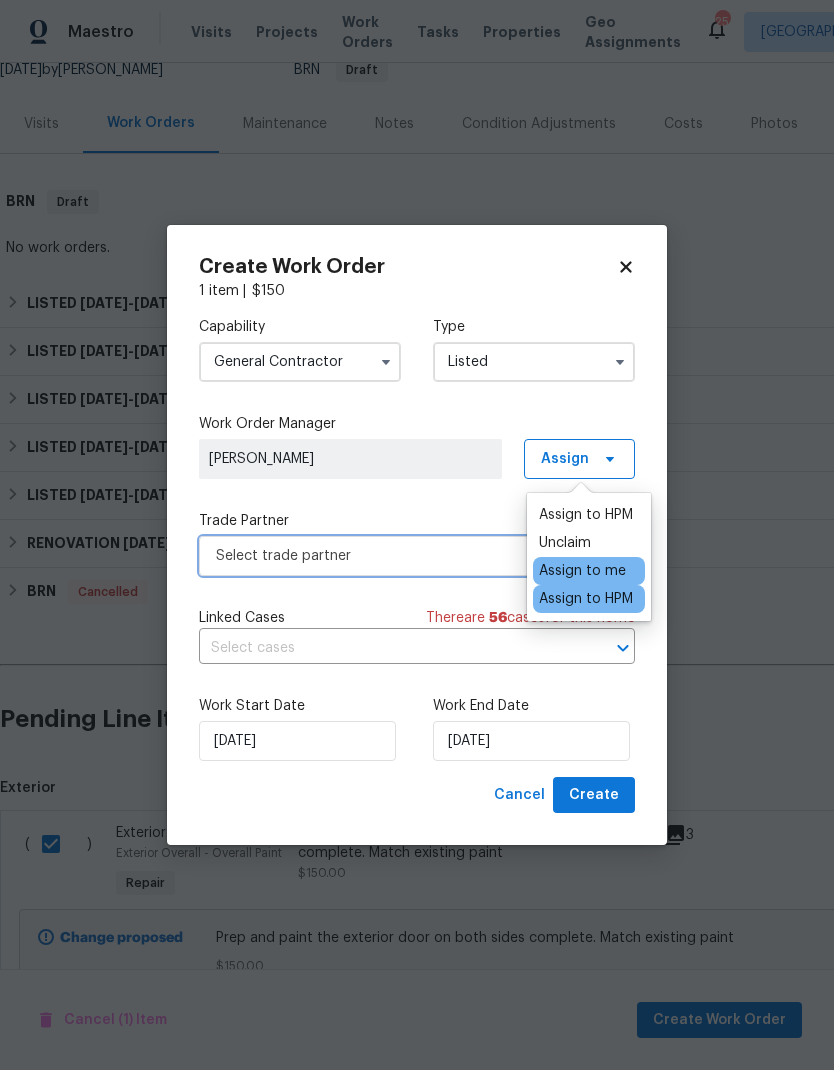 click on "Select trade partner" at bounding box center [402, 556] 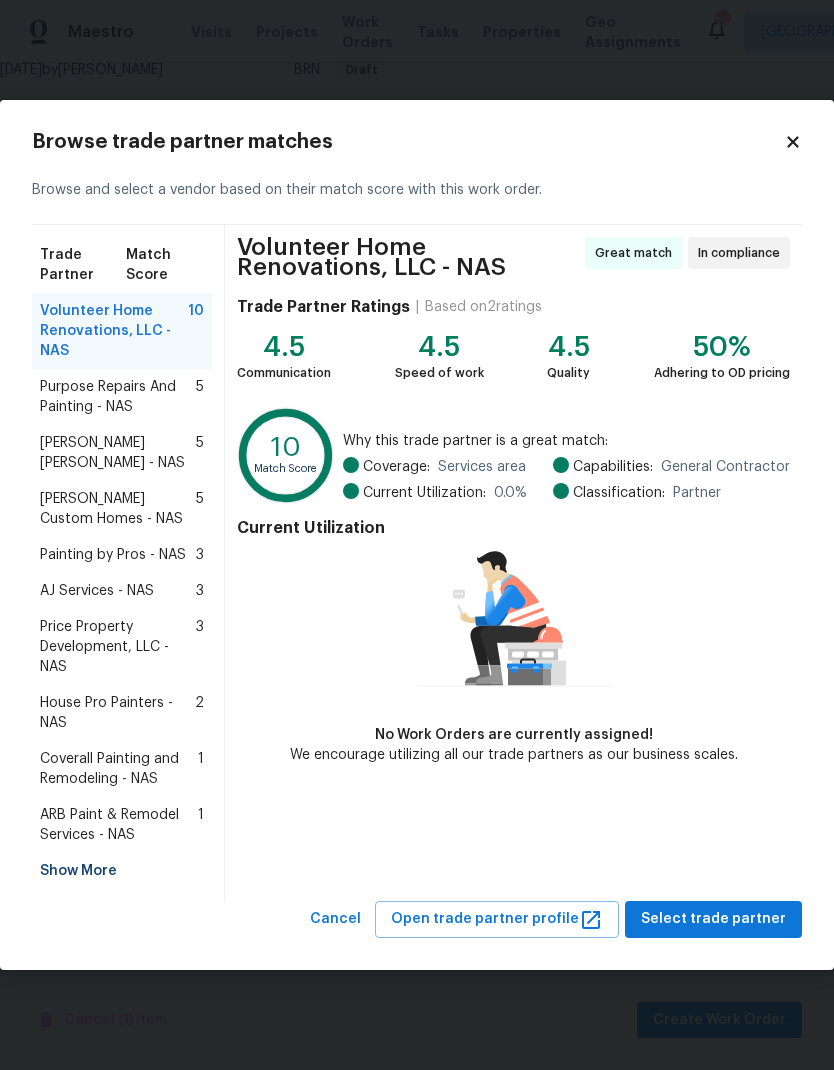 click on "Painting by Pros - NAS" at bounding box center (113, 555) 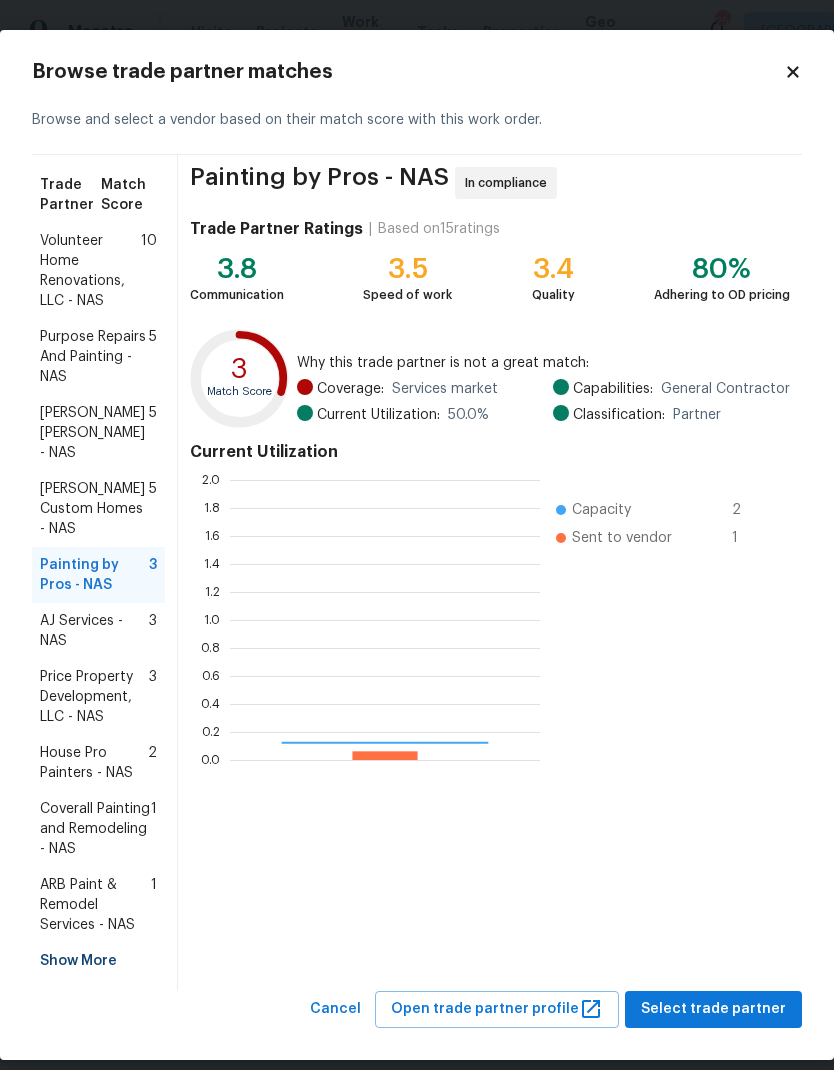 scroll, scrollTop: 2, scrollLeft: 2, axis: both 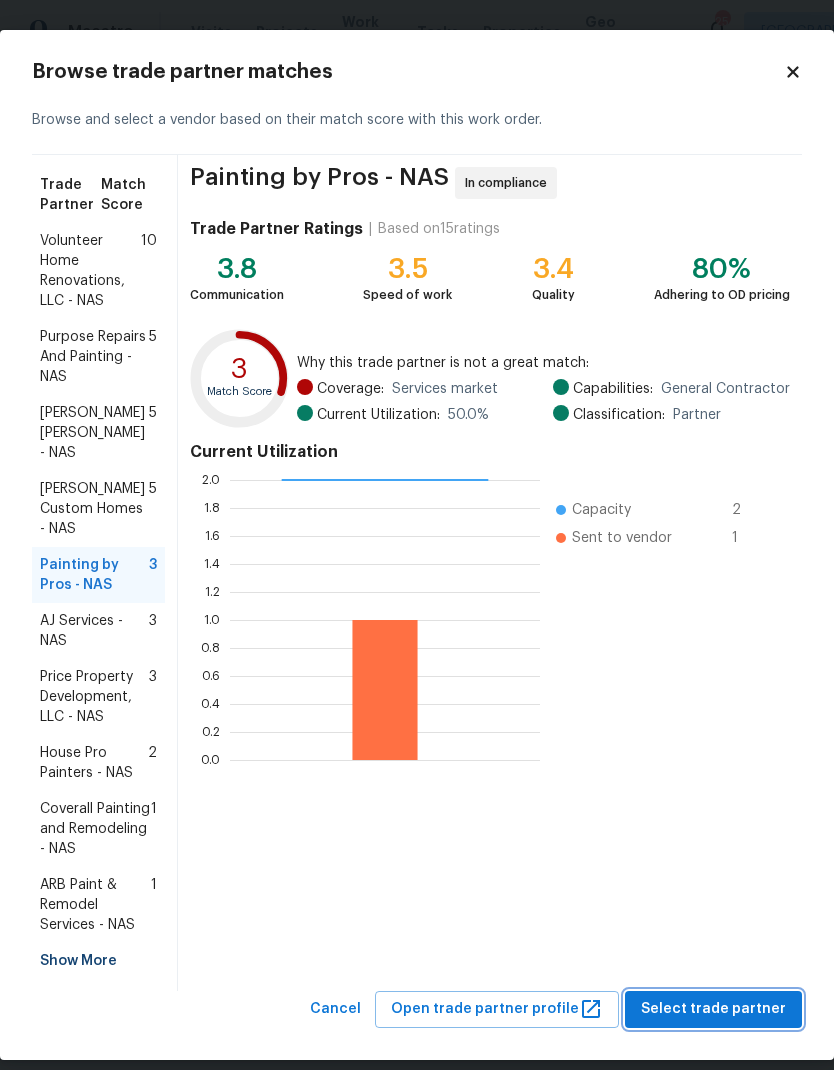 click on "Select trade partner" at bounding box center (713, 1009) 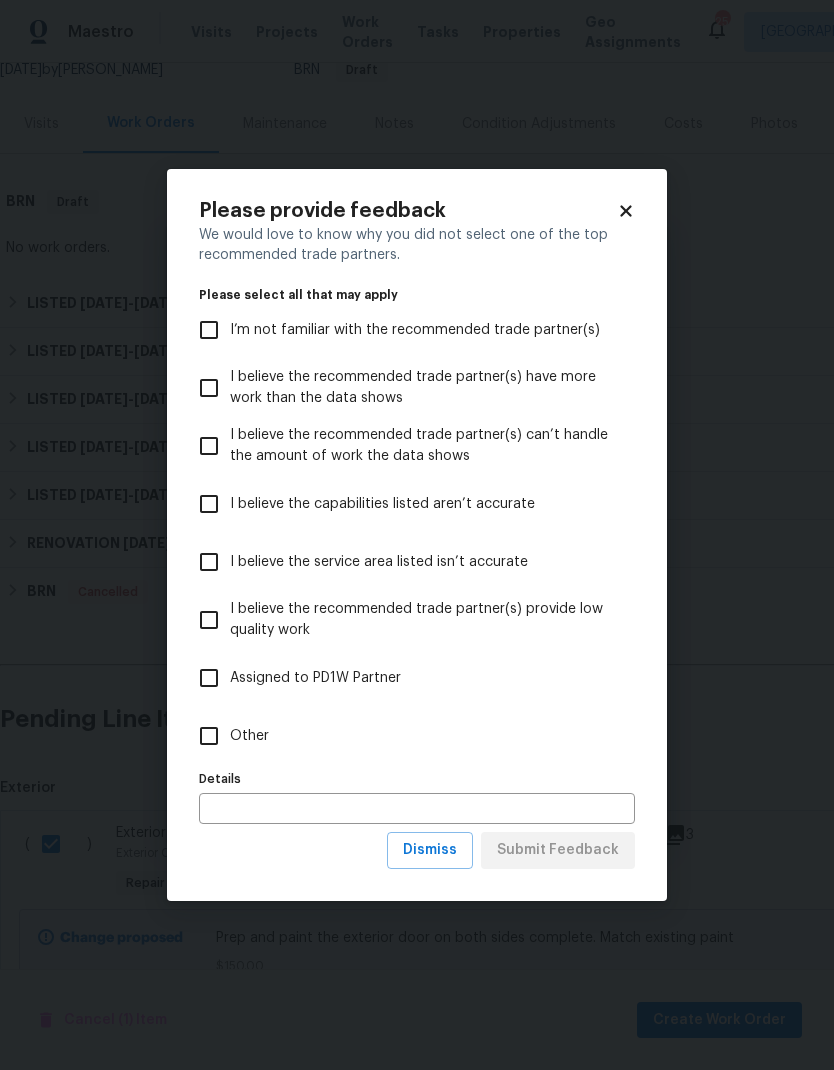 click on "Other" at bounding box center (209, 736) 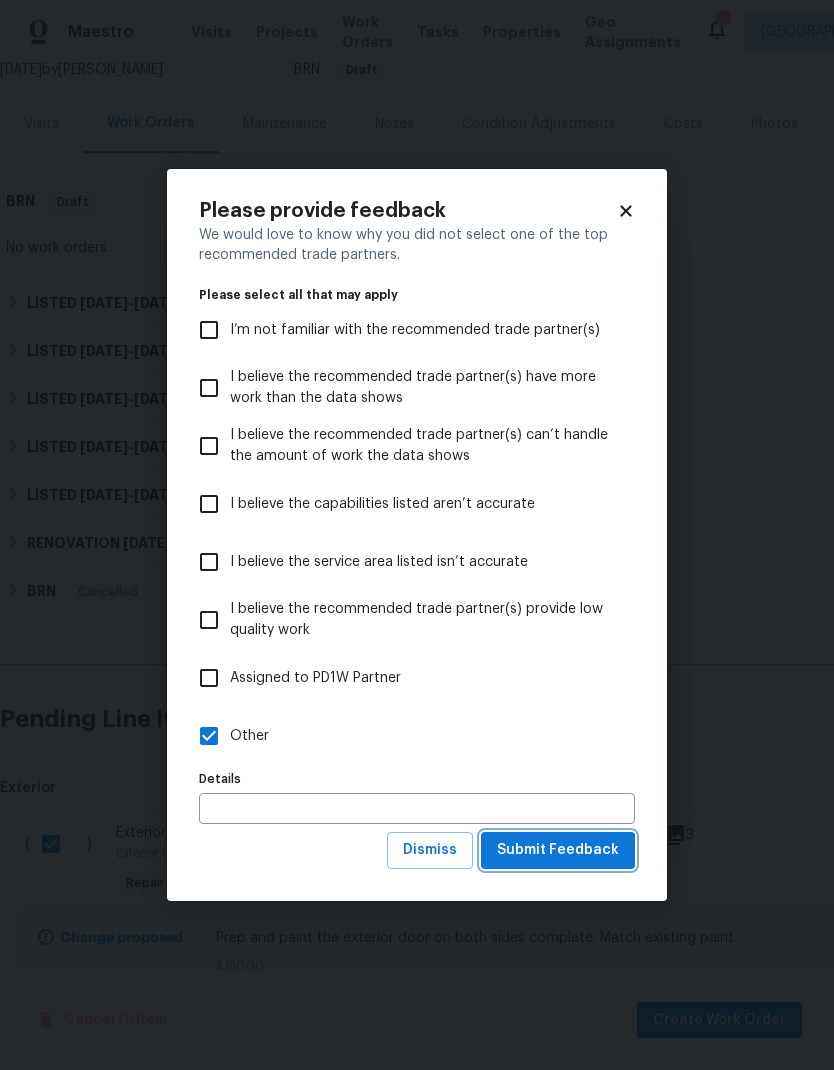 click on "Submit Feedback" at bounding box center (558, 850) 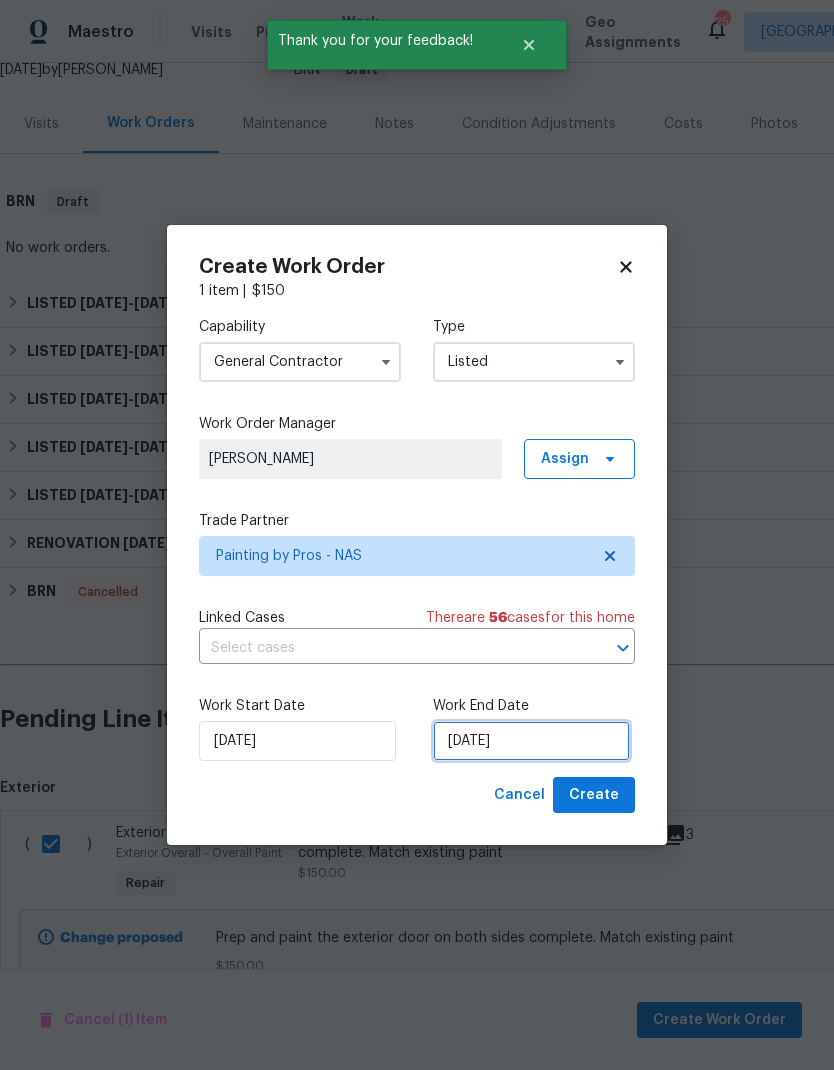click on "[DATE]" at bounding box center (531, 741) 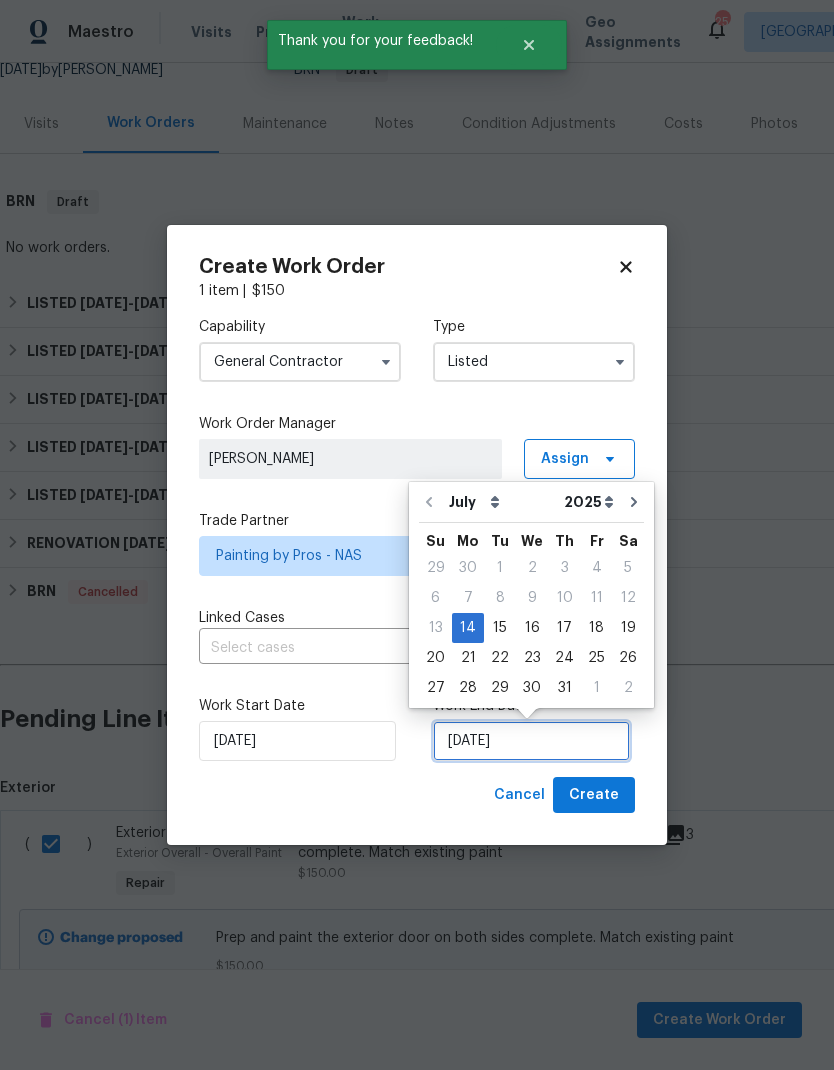 scroll, scrollTop: 8, scrollLeft: 0, axis: vertical 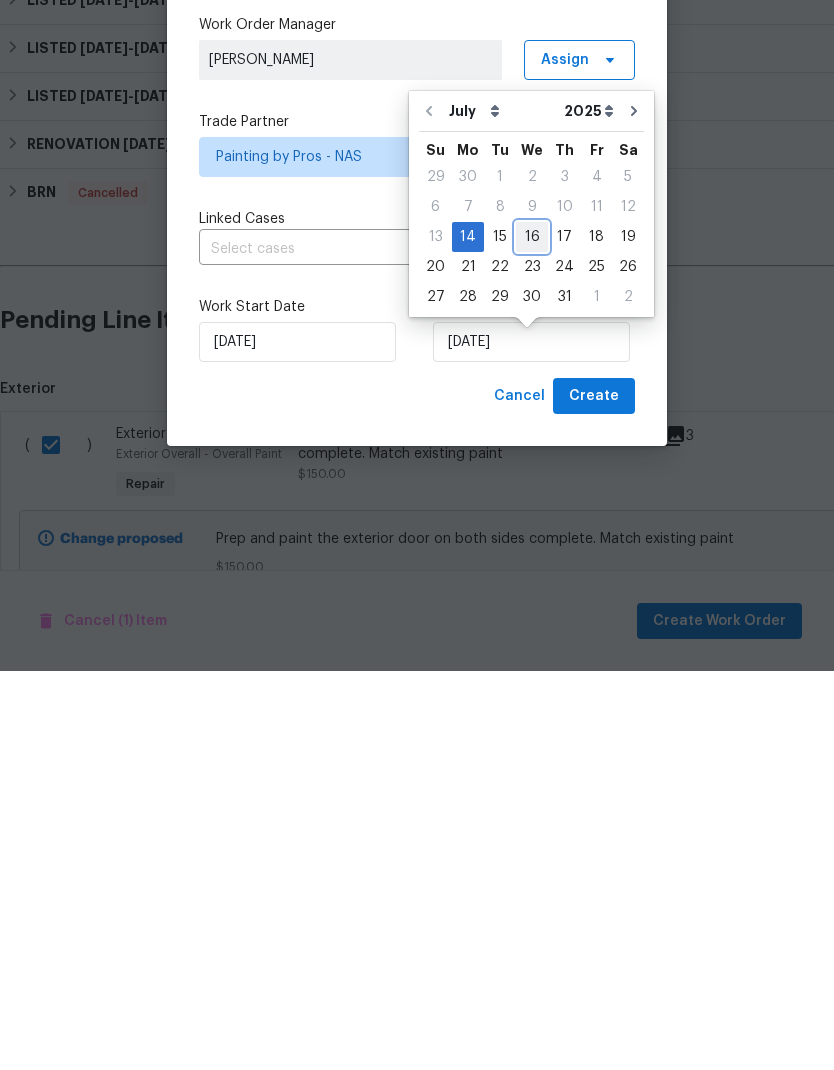click on "16" at bounding box center (532, 636) 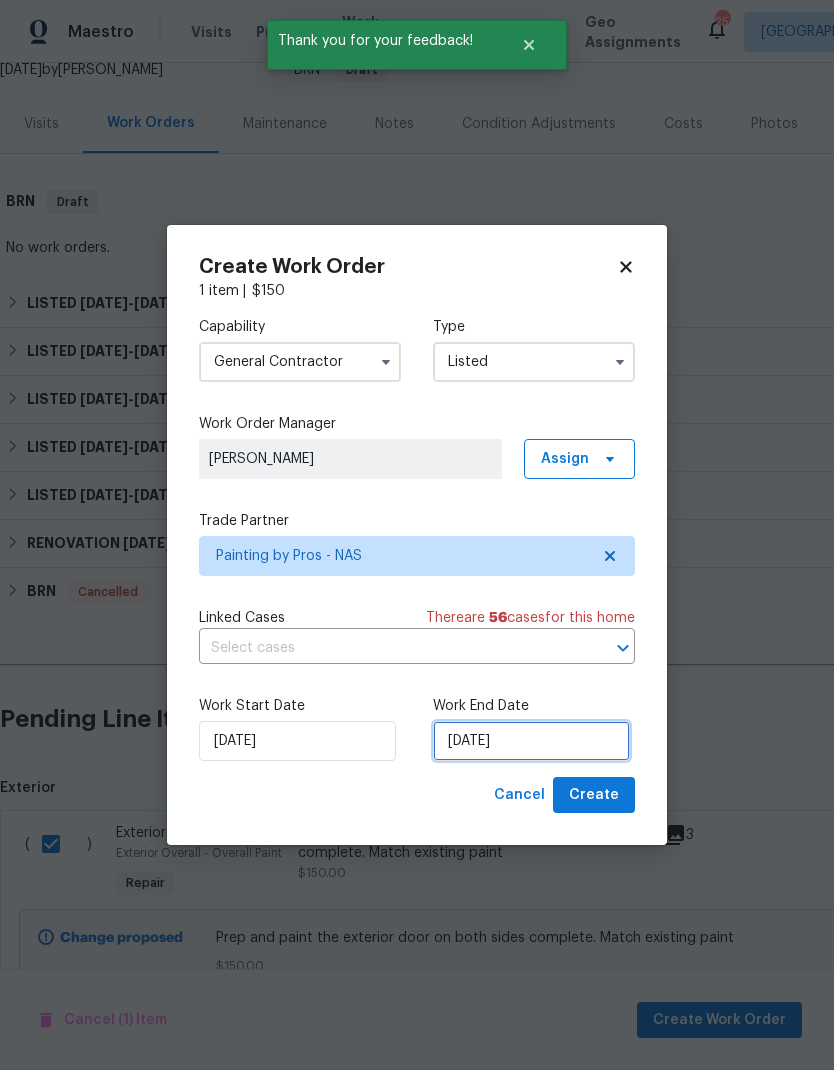 click on "[DATE]" at bounding box center [531, 741] 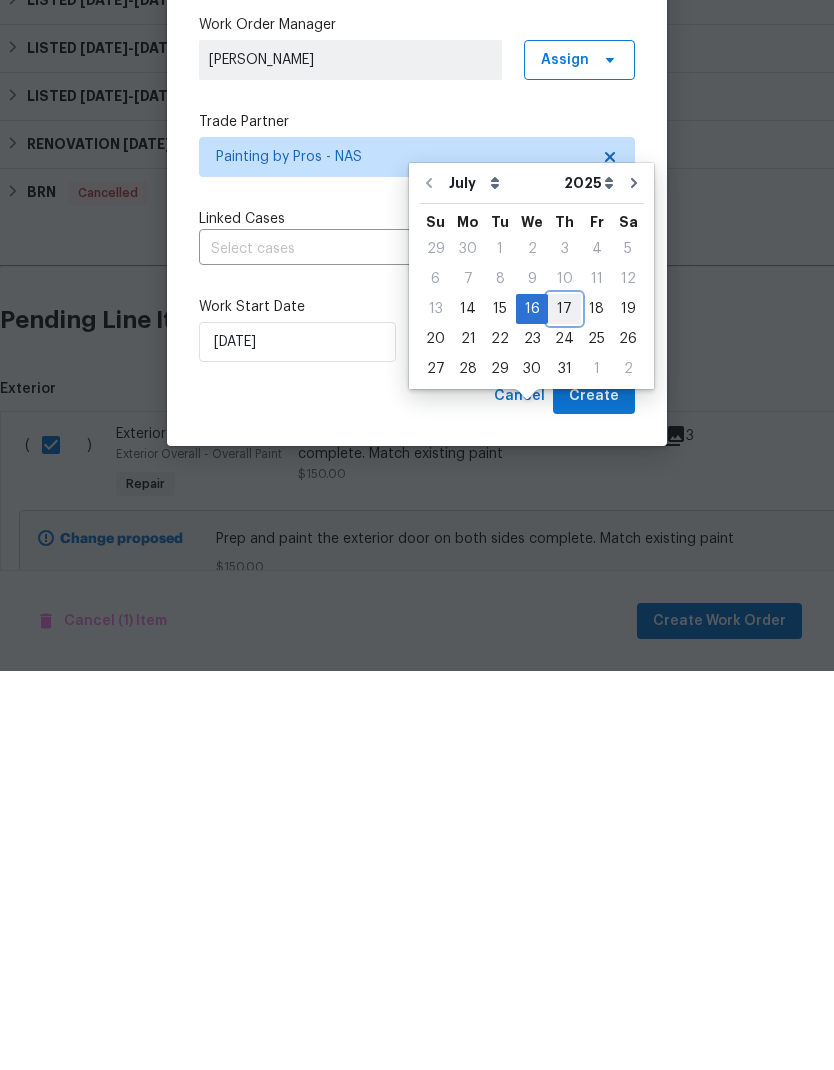 click on "17" at bounding box center (564, 708) 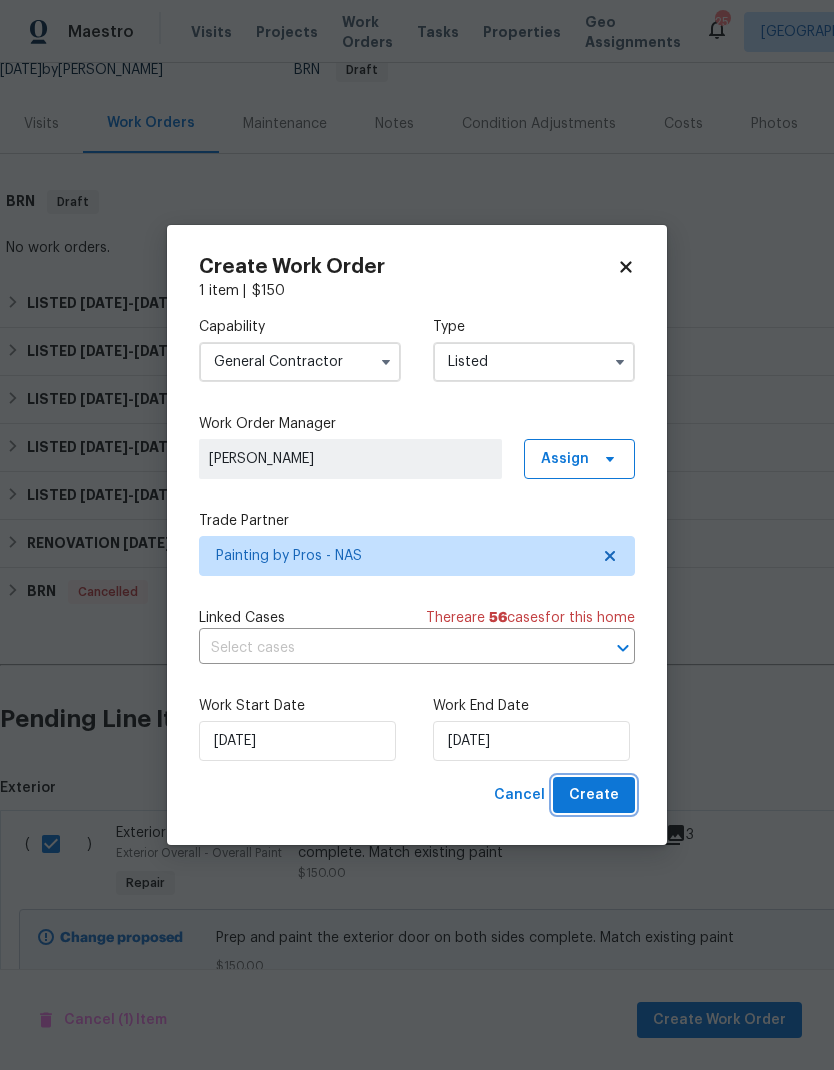 click on "Create" at bounding box center [594, 795] 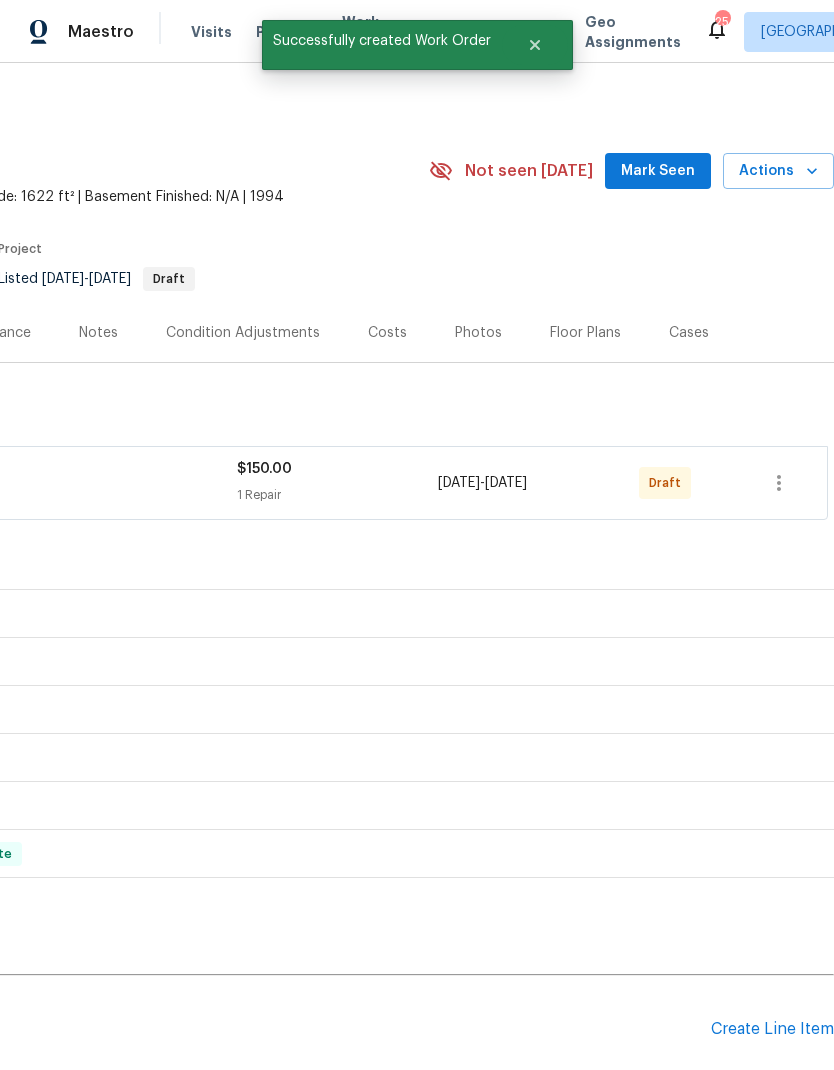 scroll, scrollTop: 0, scrollLeft: 296, axis: horizontal 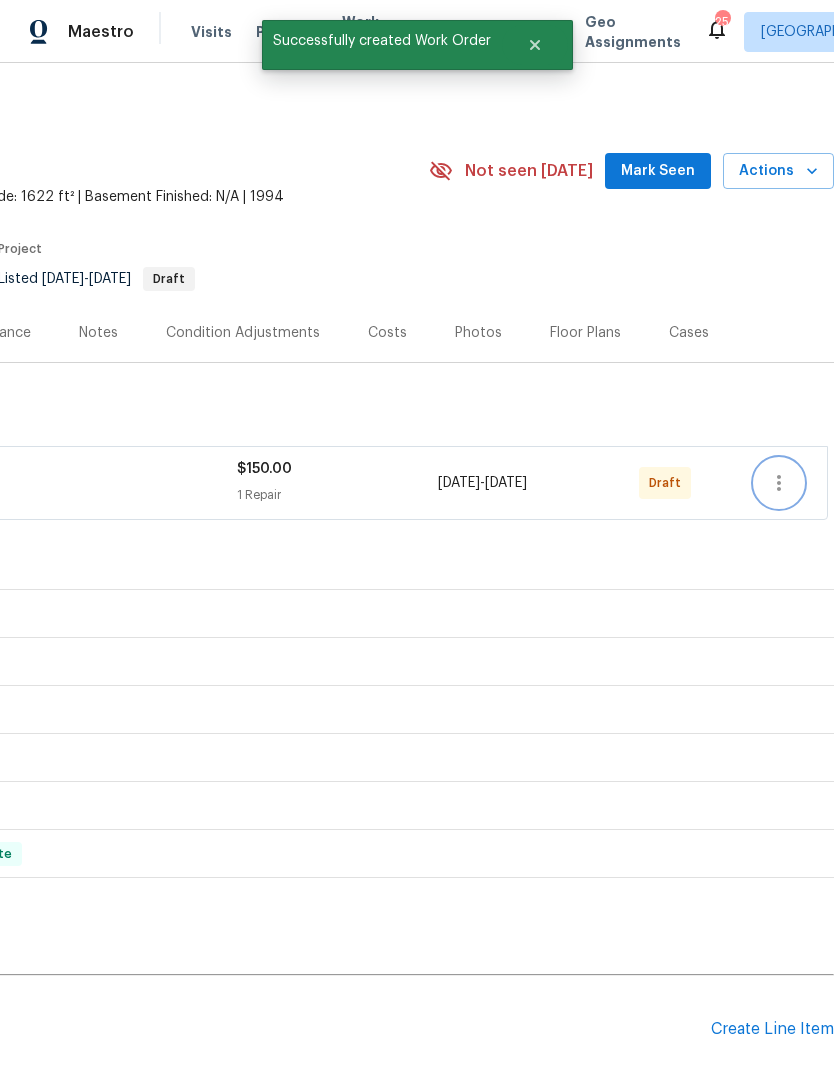 click 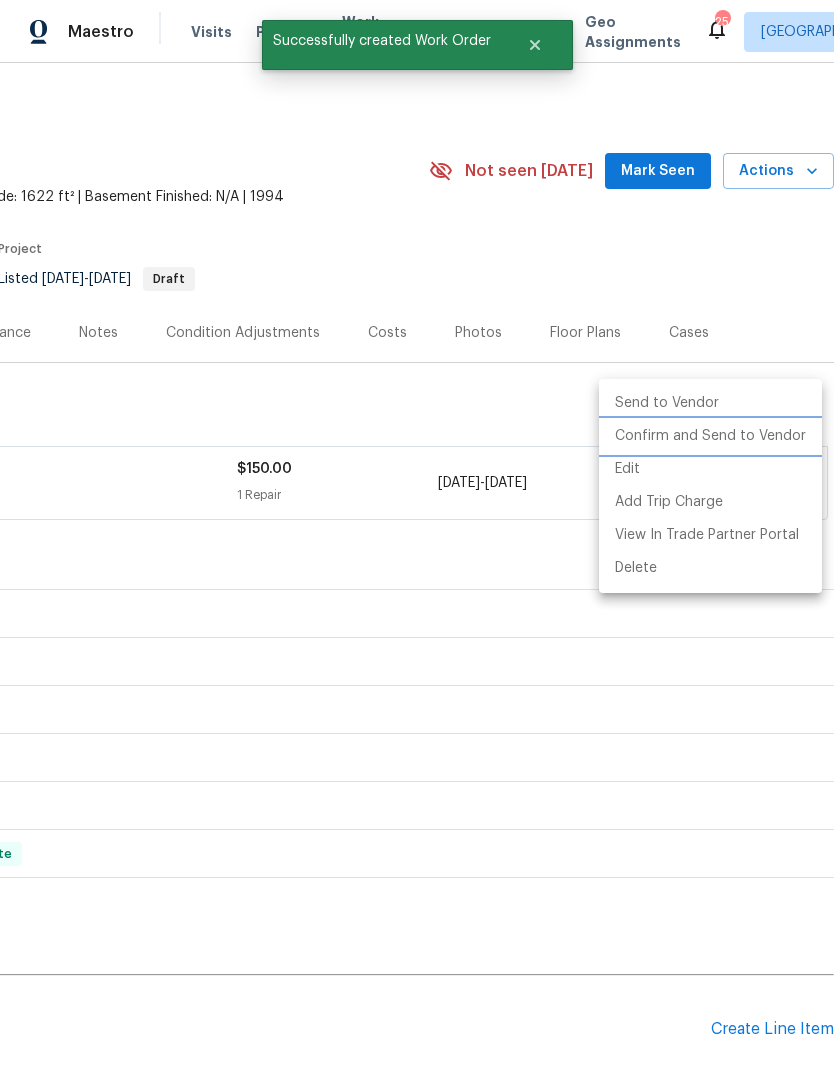 click on "Confirm and Send to Vendor" at bounding box center (710, 436) 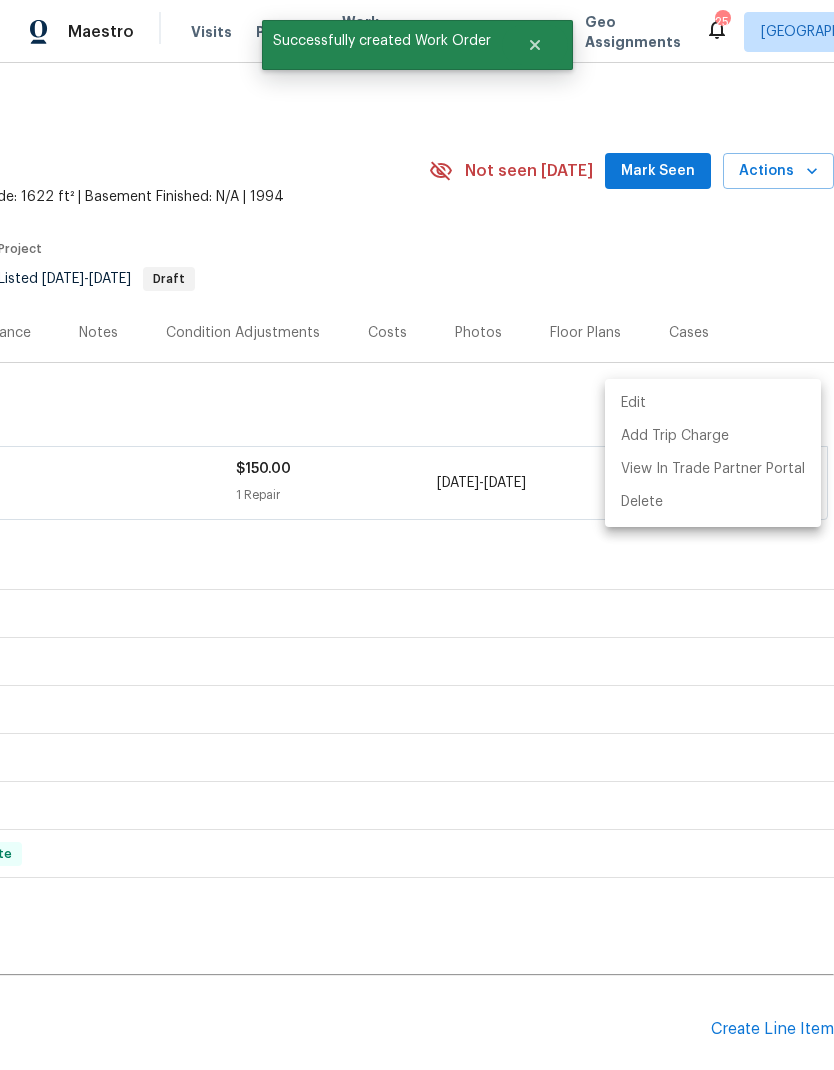 click at bounding box center [417, 535] 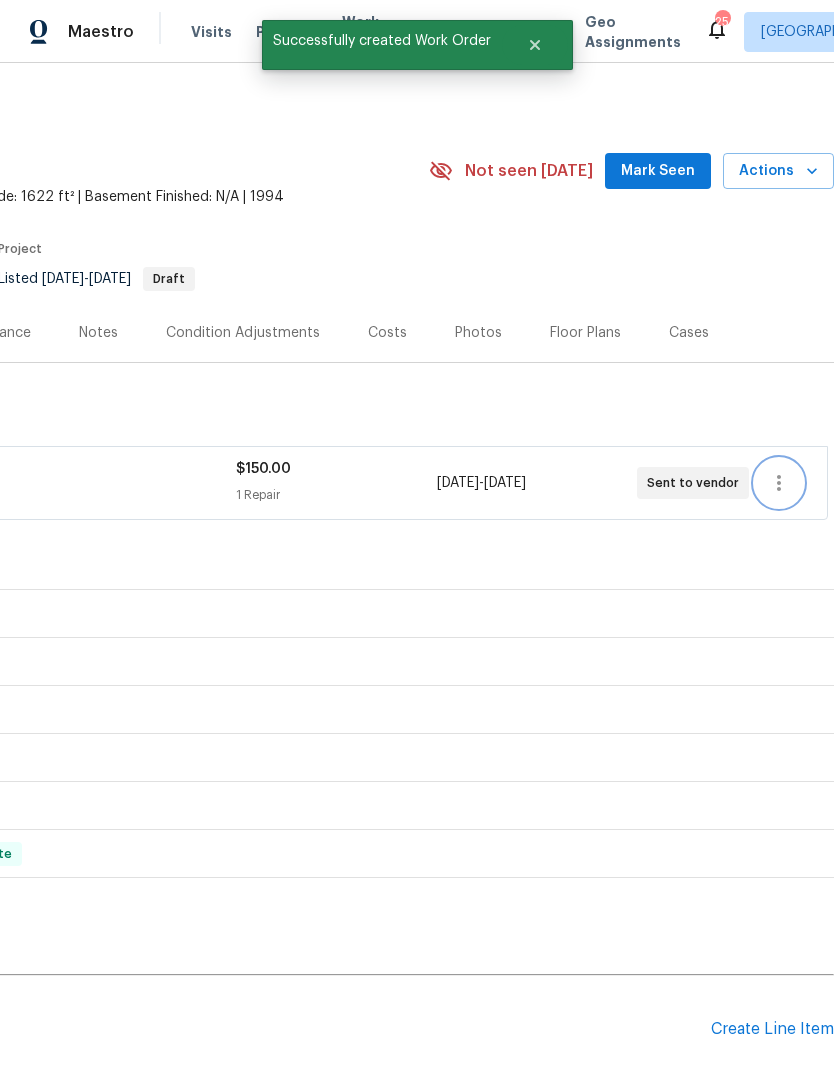 scroll, scrollTop: 0, scrollLeft: 0, axis: both 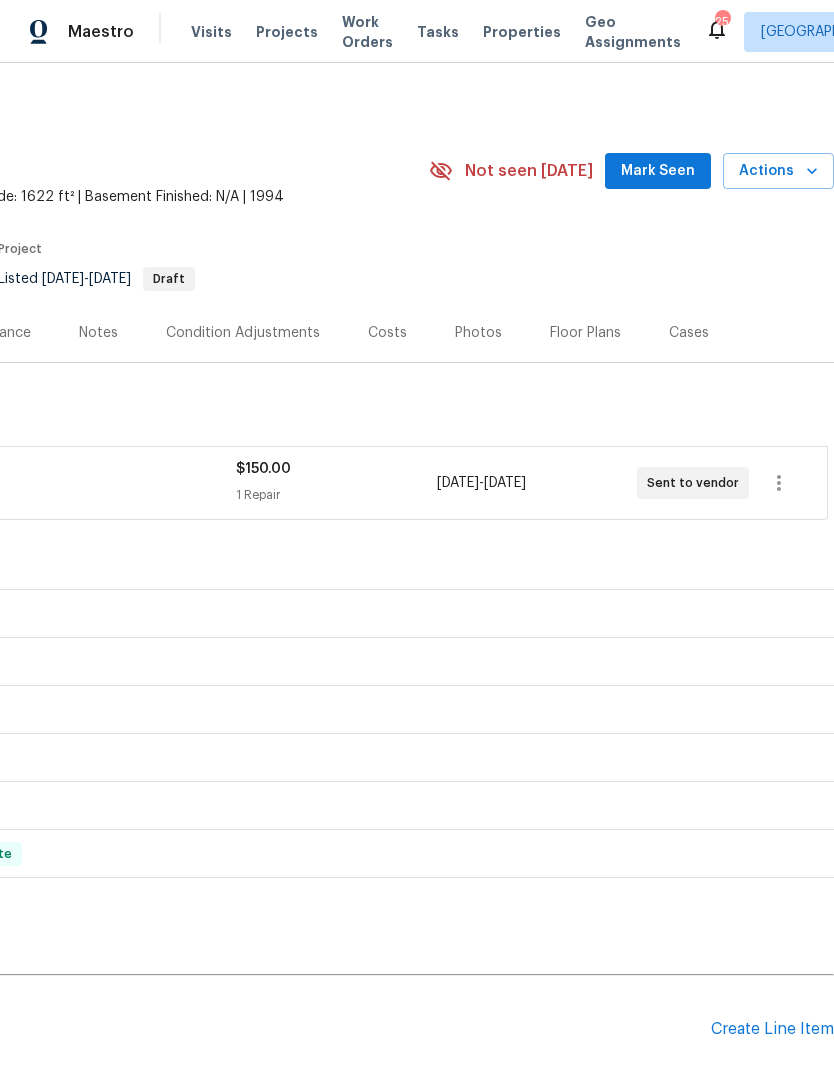 click on "Work Orders" at bounding box center (367, 32) 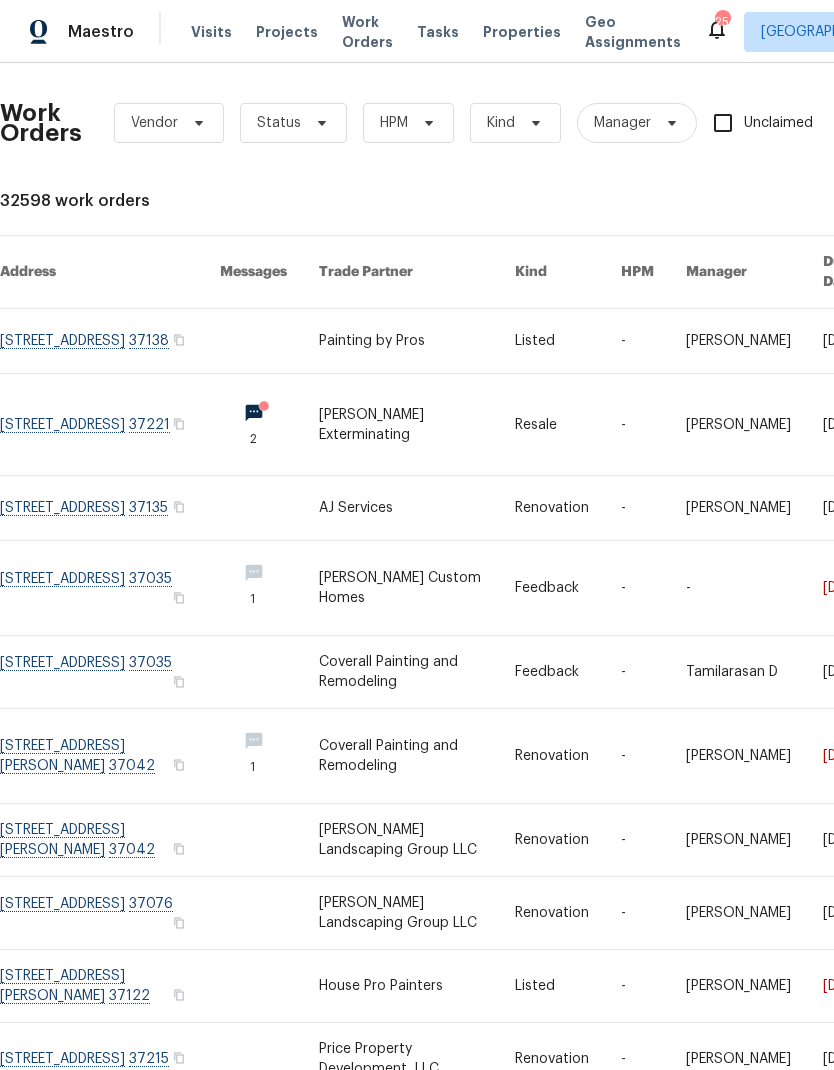 click at bounding box center [417, 341] 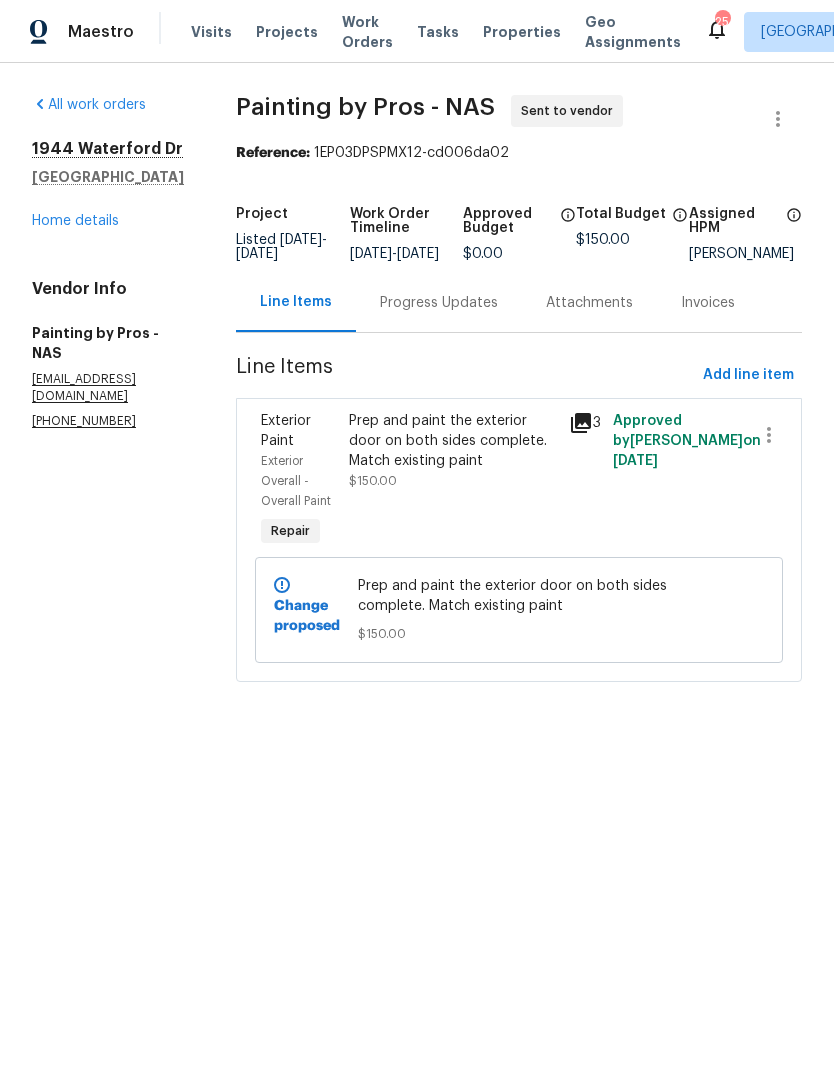 click on "Progress Updates" at bounding box center [439, 303] 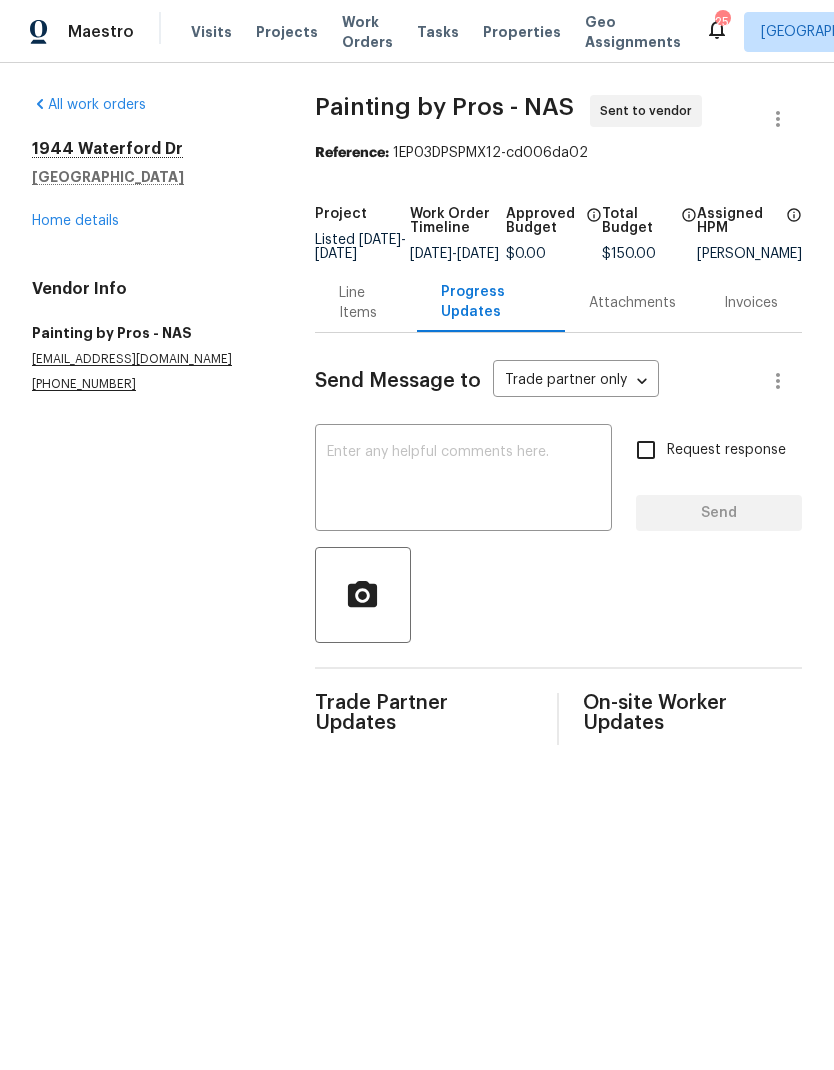 click at bounding box center [463, 480] 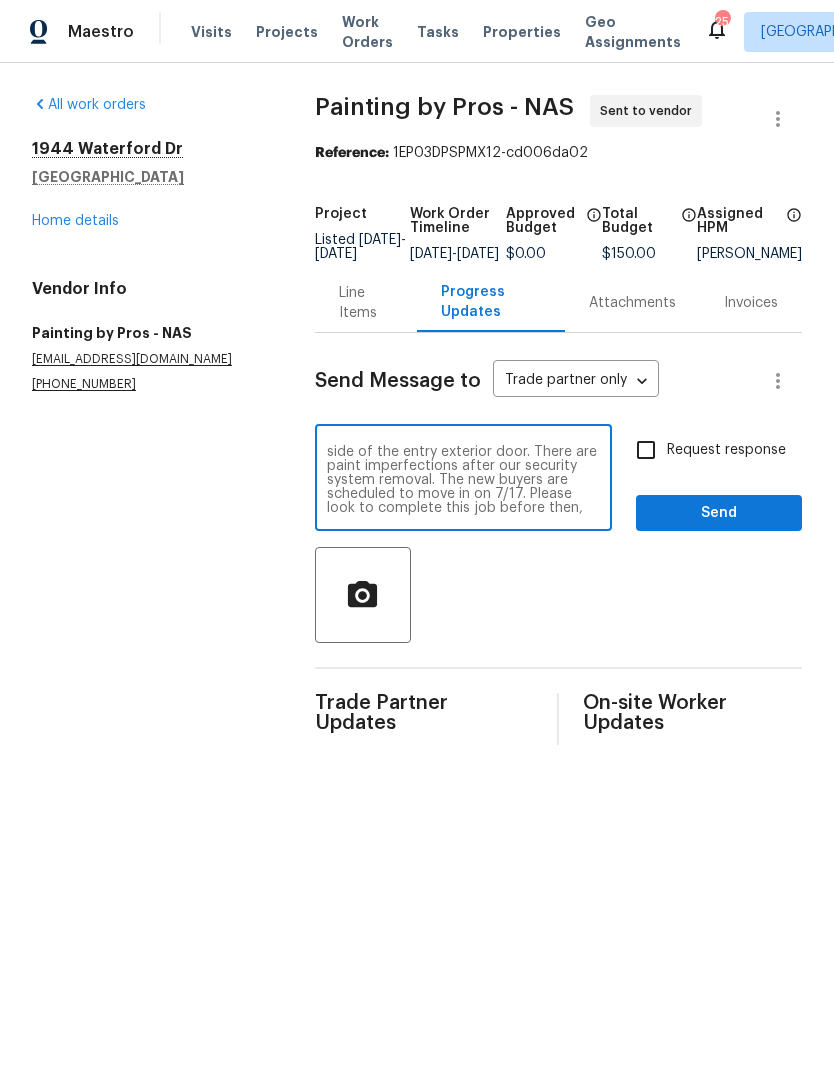 scroll, scrollTop: 28, scrollLeft: 0, axis: vertical 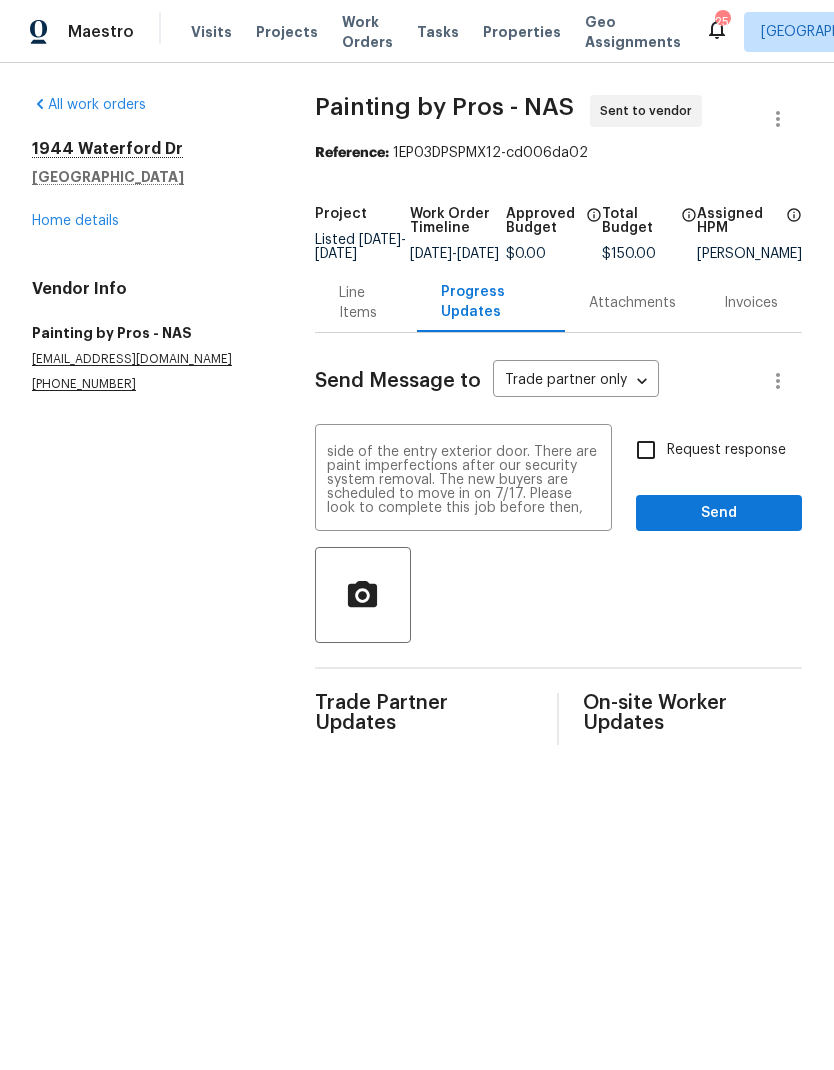 click on "Hi! As discussed, please look to visit the property to paint the front and back side of the entry exterior door. There are paint imperfections after our security system removal. The new buyers are scheduled to move in on 7/17. Please look to complete this job before then, thank you" at bounding box center (463, 480) 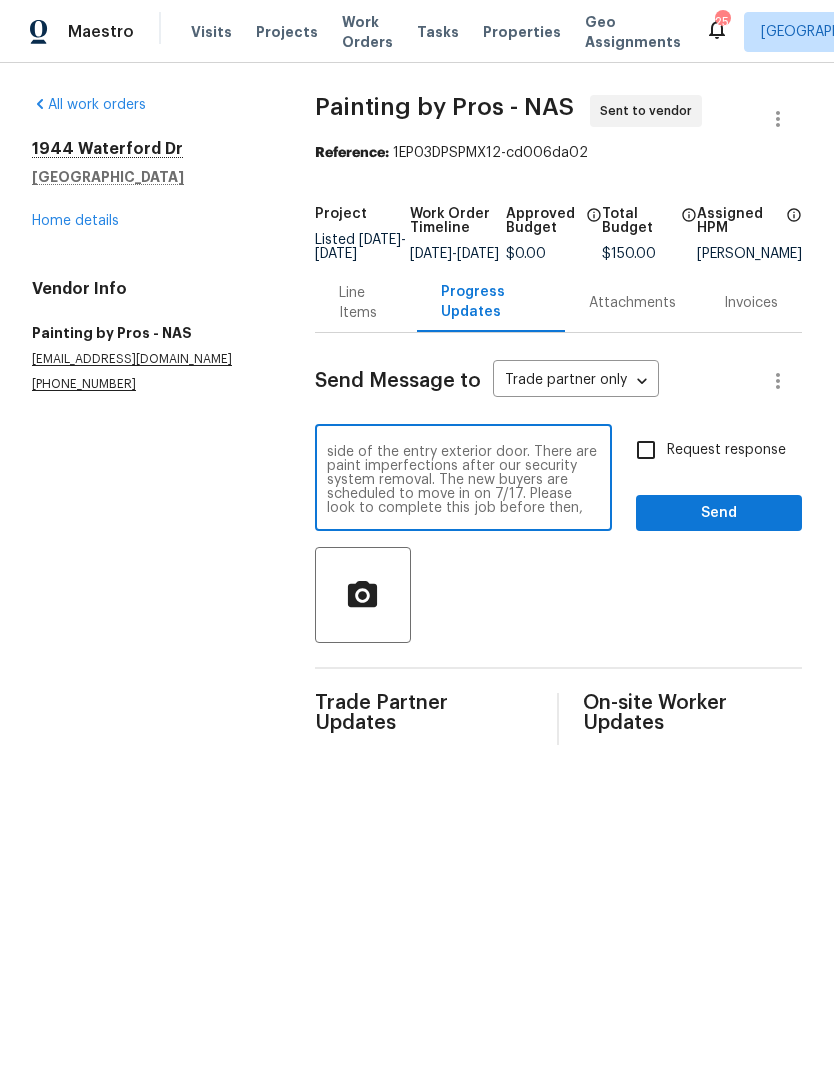 click on "Request response" at bounding box center (646, 450) 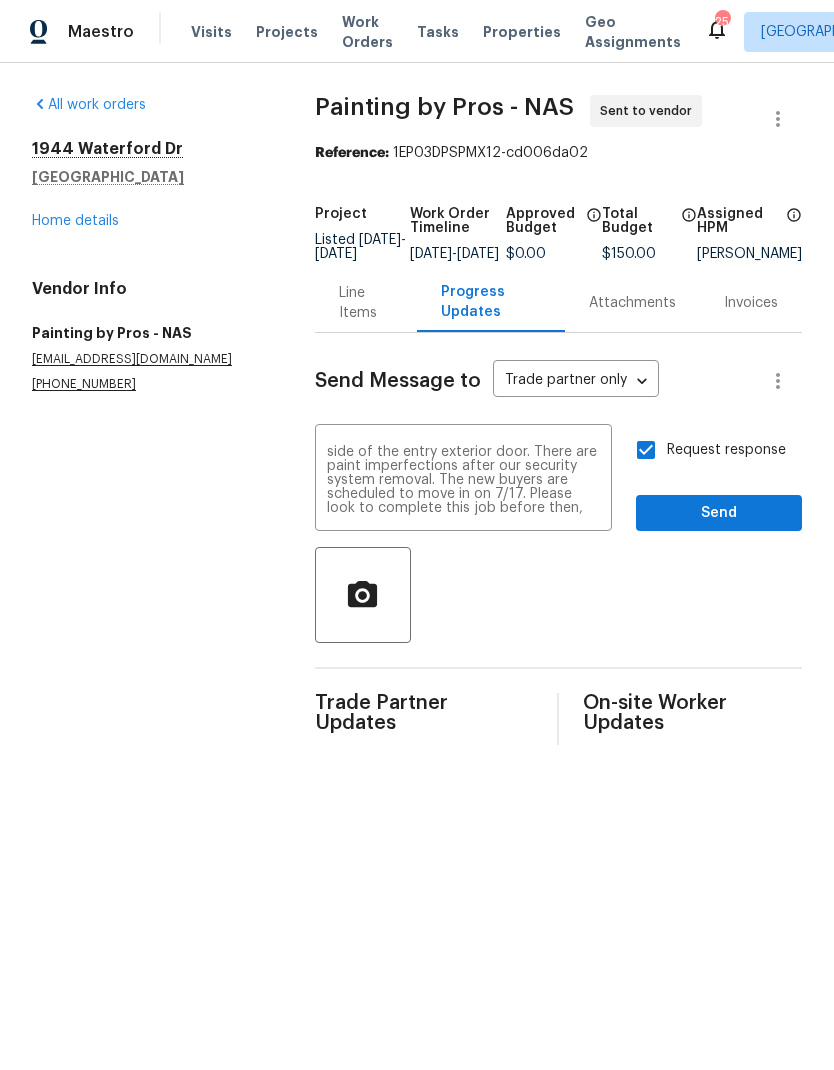click on "Hi! As discussed, please look to visit the property to paint the front and back side of the entry exterior door. There are paint imperfections after our security system removal. The new buyers are scheduled to move in on 7/17. Please look to complete this job before then, thank you" at bounding box center (463, 480) 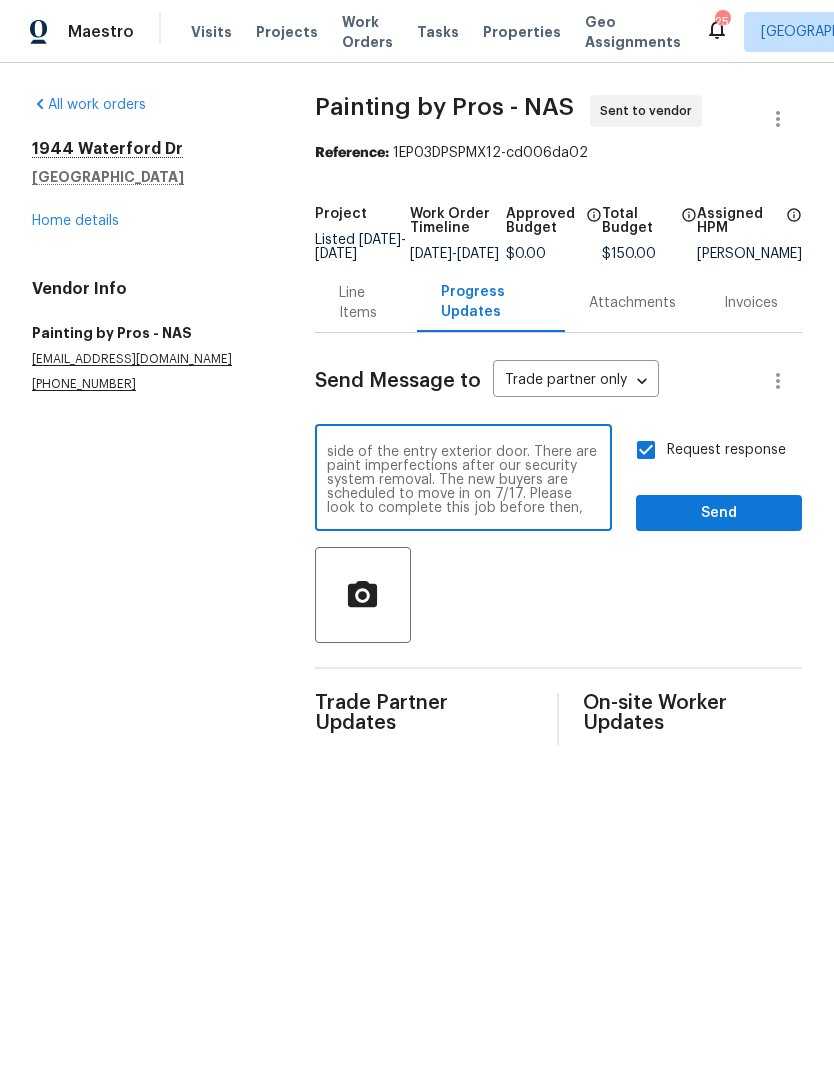 type on "Hi! As discussed, please look to visit the property to paint the front and back side of the entry exterior door. There are paint imperfections after our security system removal. The new buyers are scheduled to move in on 7/17. Please look to complete this job before then, thank you!" 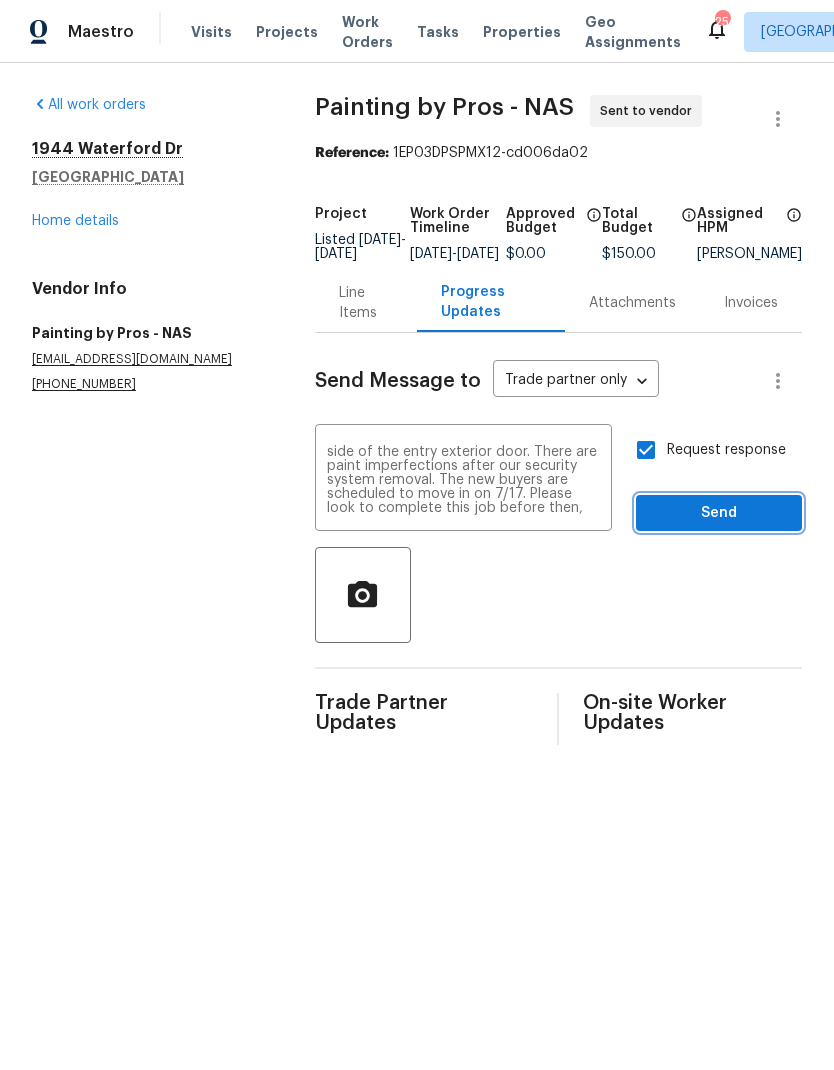 click on "Send" at bounding box center [719, 513] 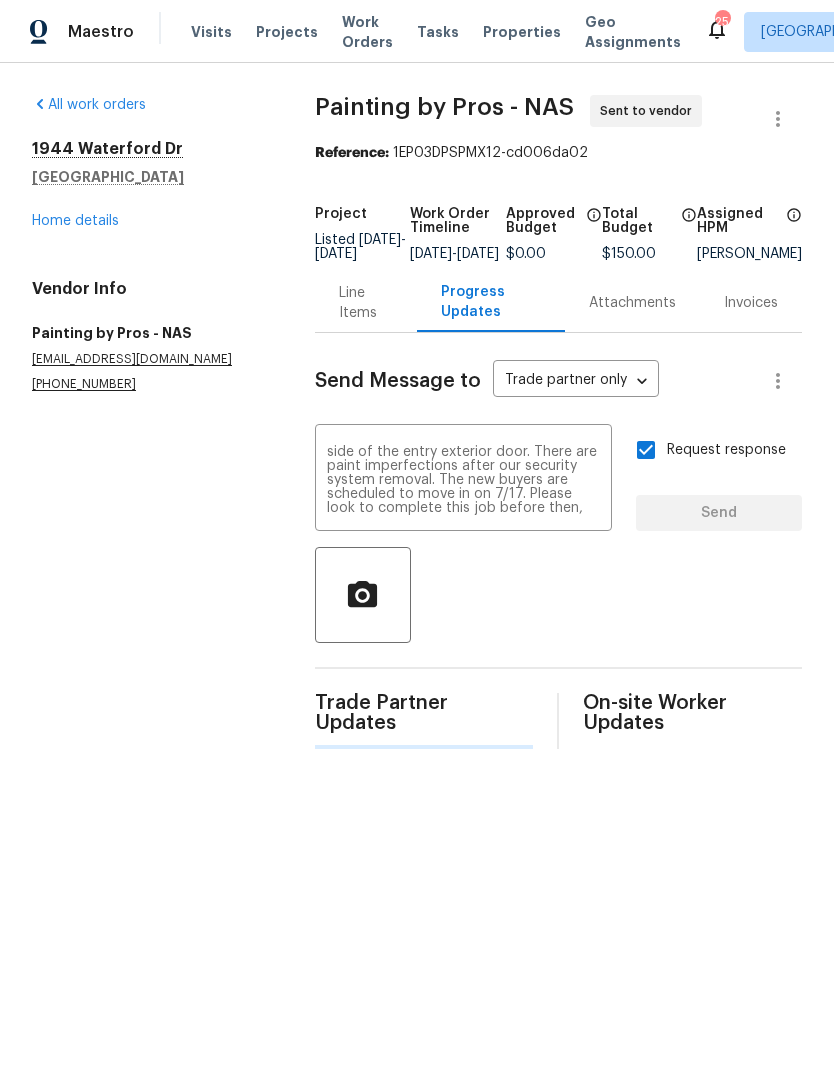 type 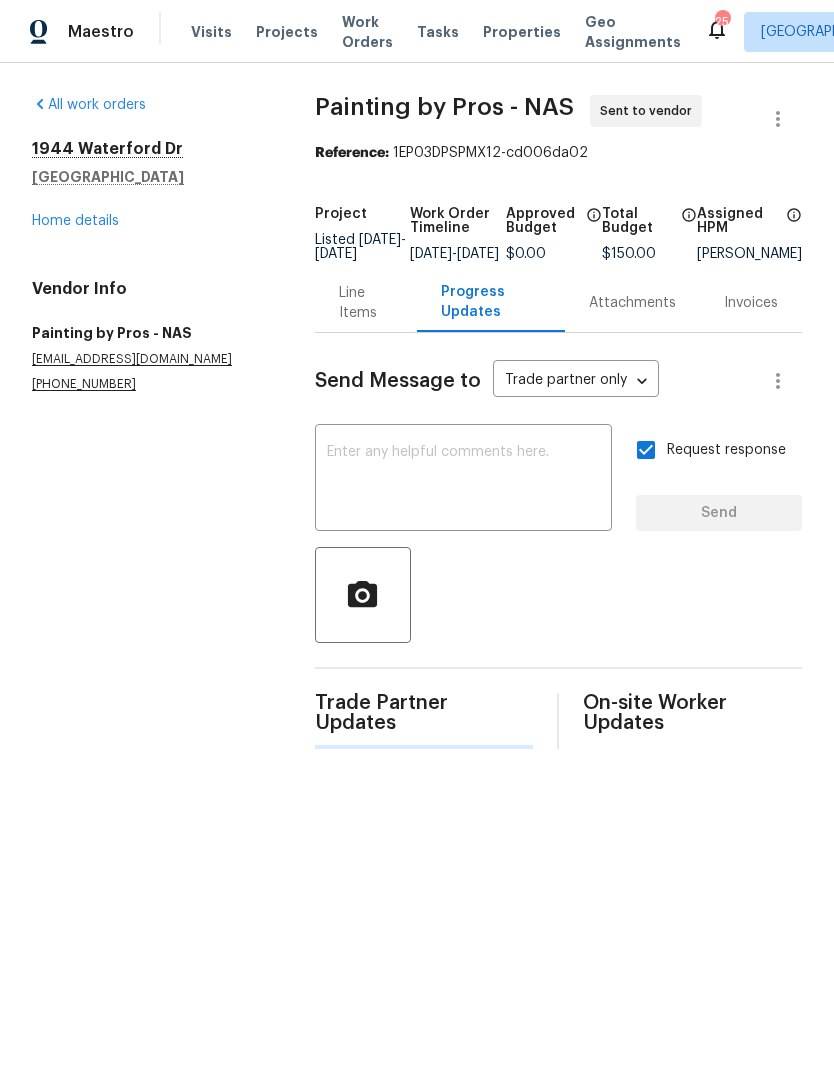 scroll, scrollTop: 0, scrollLeft: 0, axis: both 